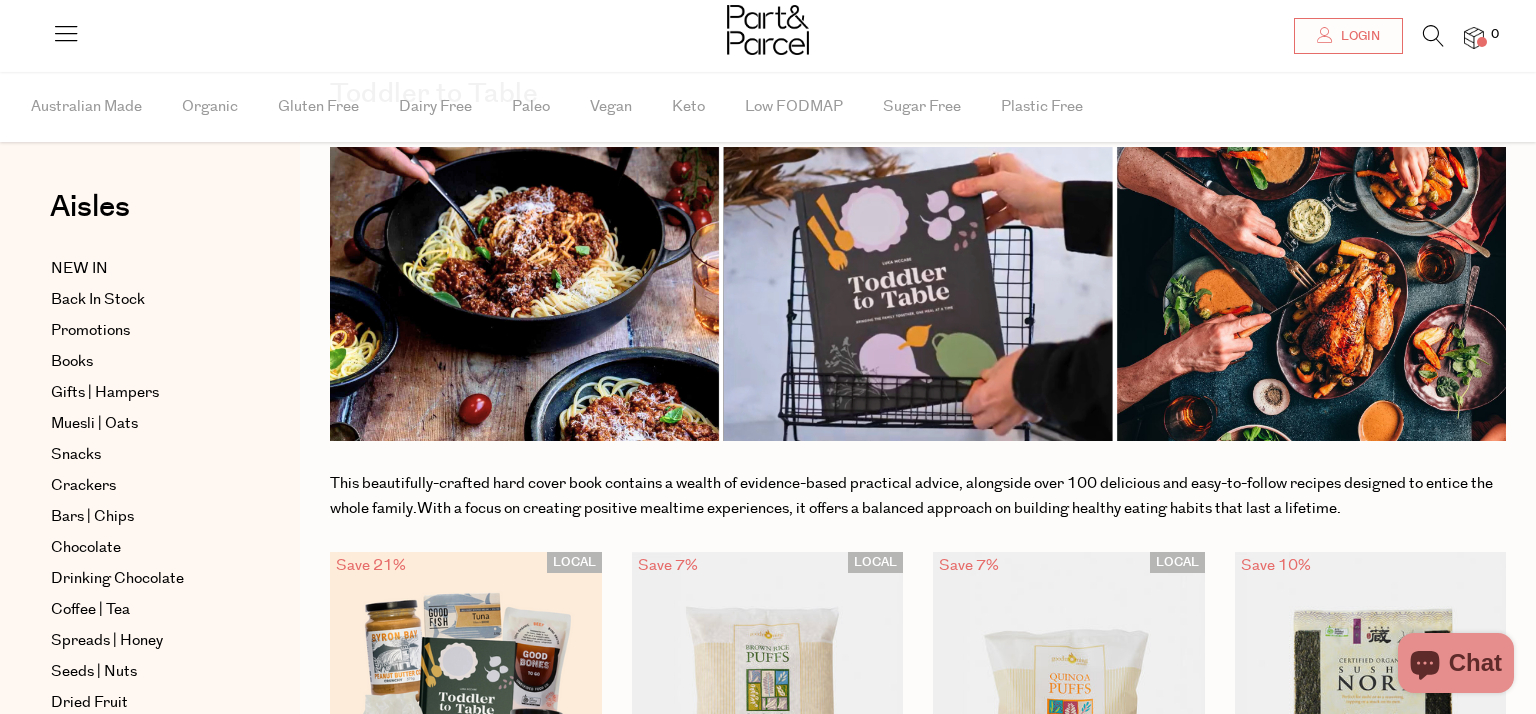 scroll, scrollTop: 114, scrollLeft: 0, axis: vertical 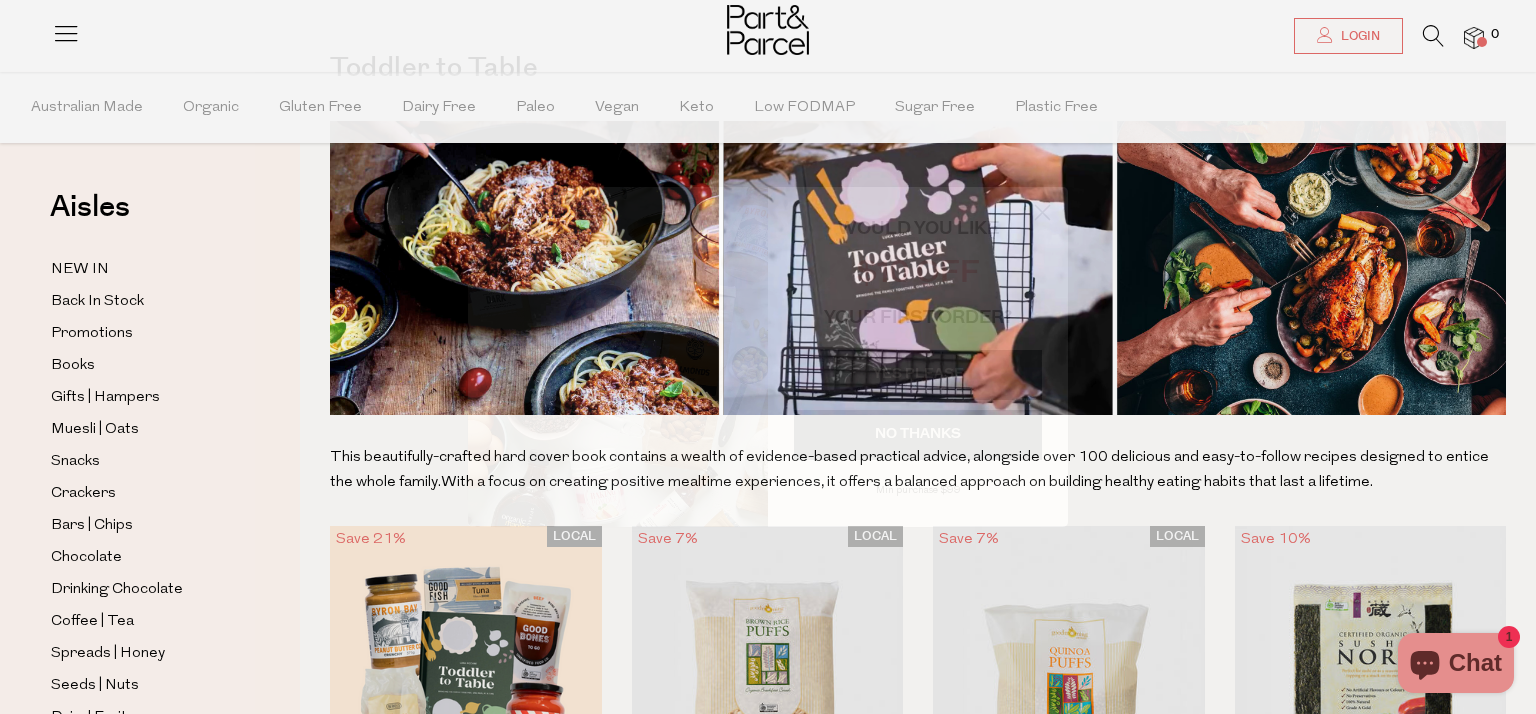 click on "YES PLEASE" at bounding box center (918, 375) 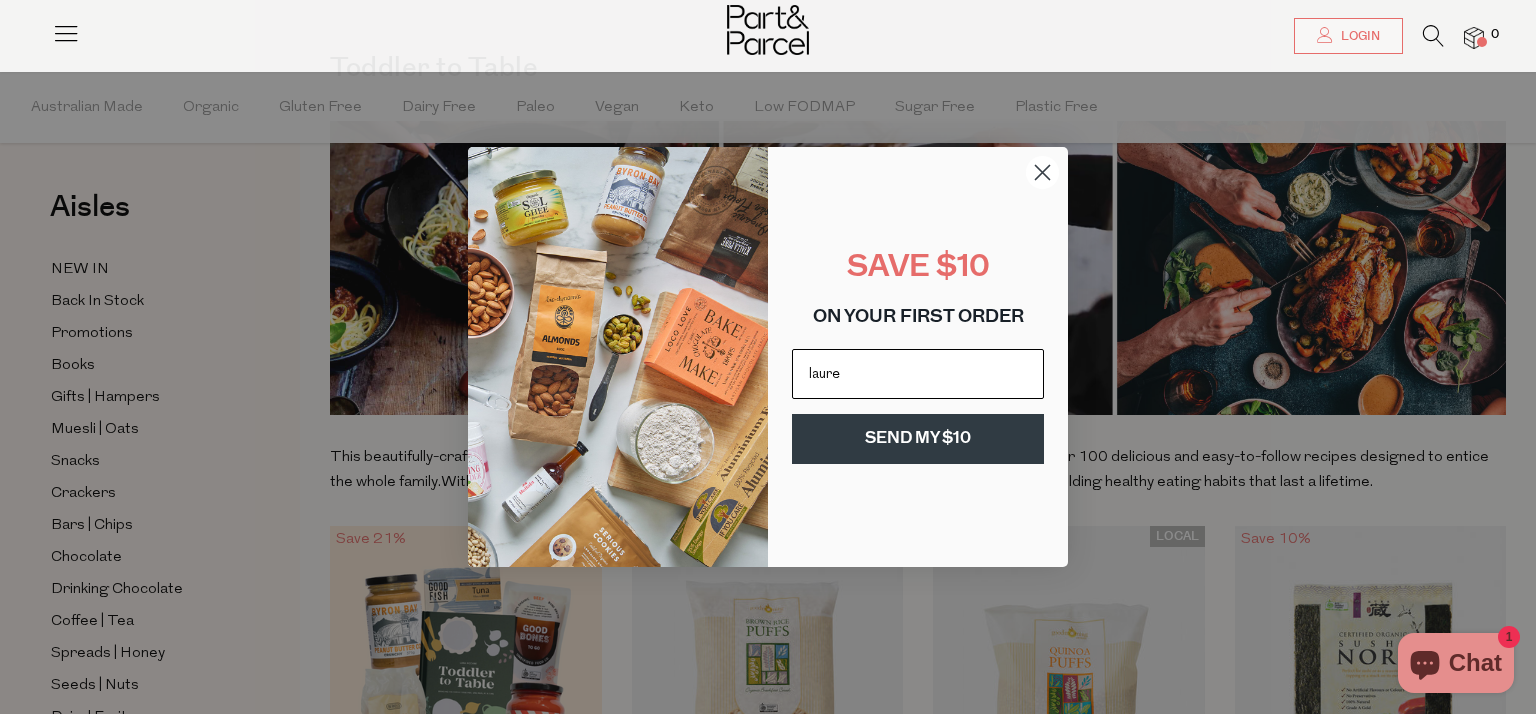 type on "laurentonkin@hotmail.com" 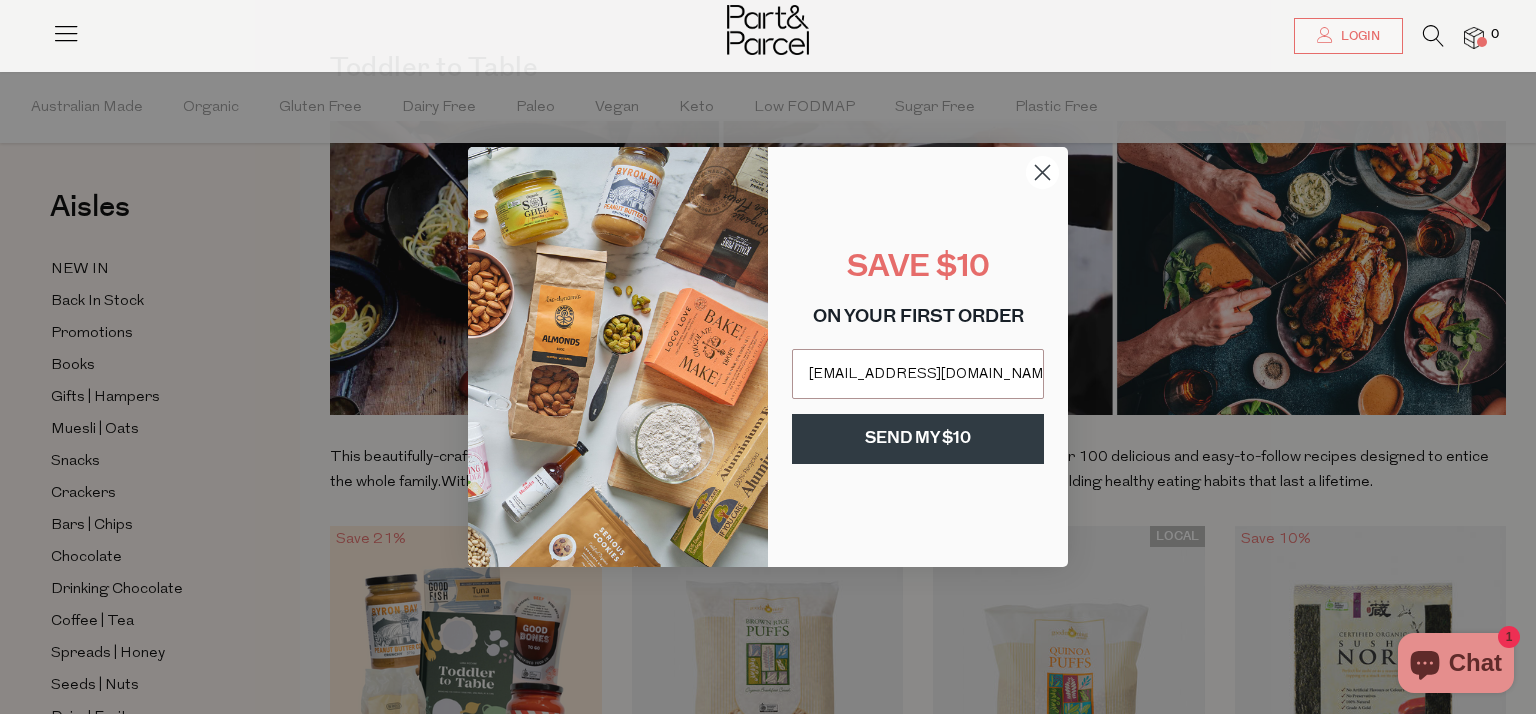 click on "SEND MY $10" at bounding box center (918, 439) 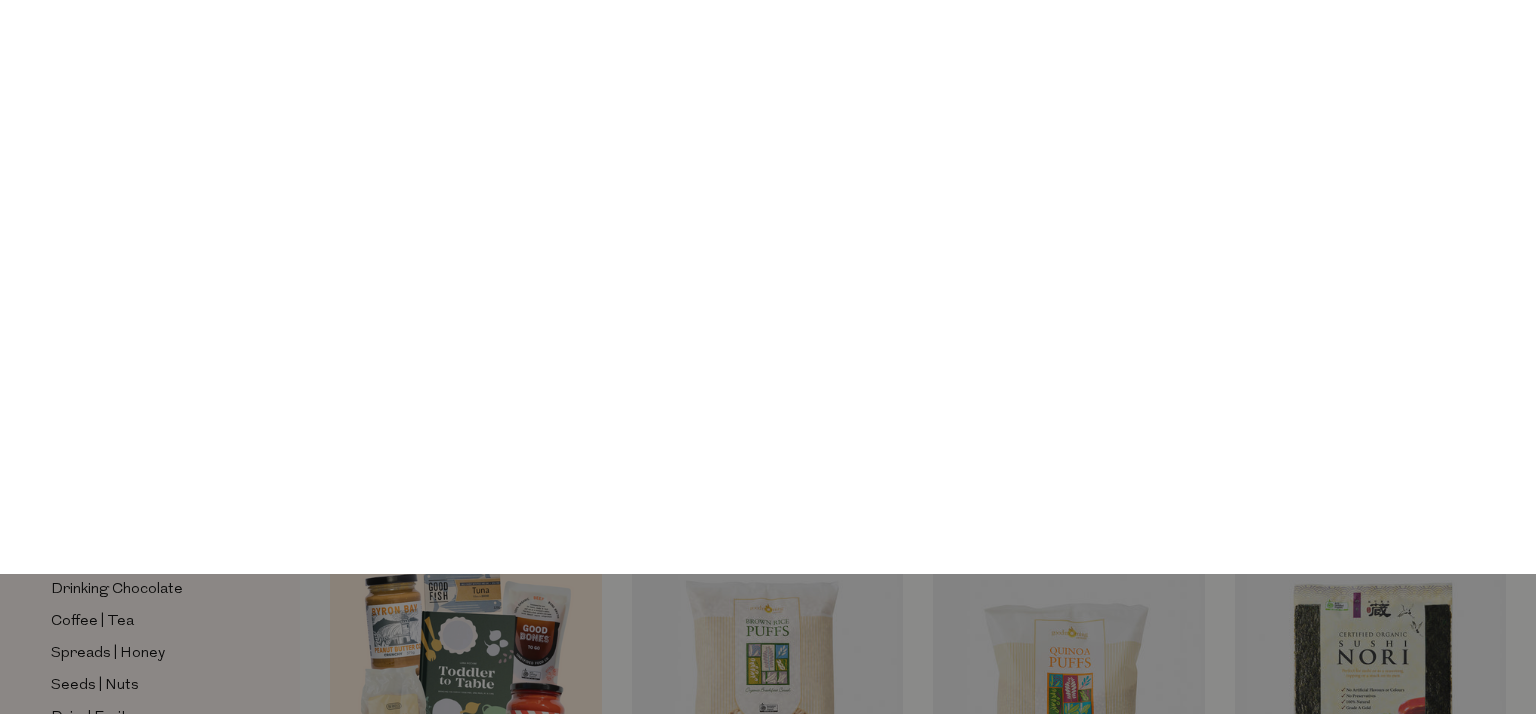 scroll, scrollTop: 0, scrollLeft: 0, axis: both 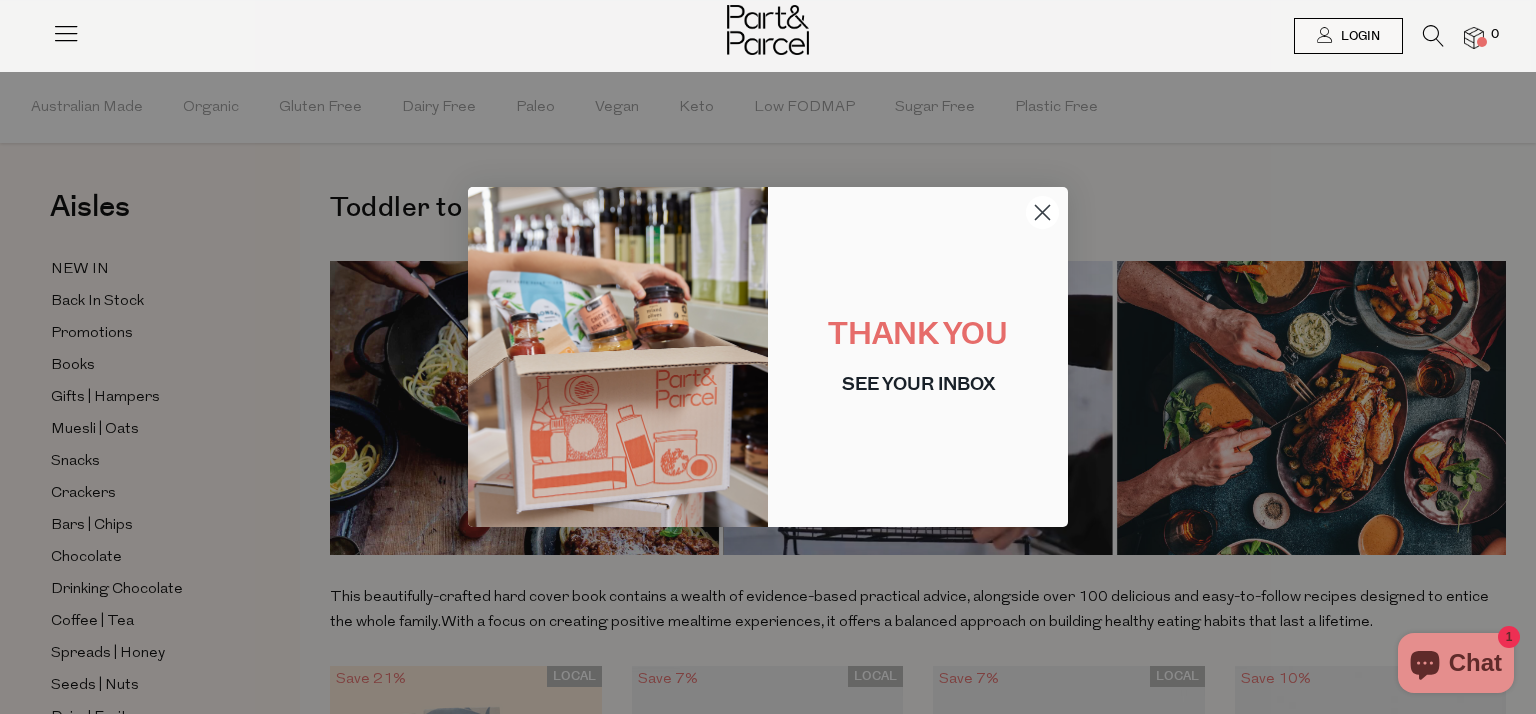 click 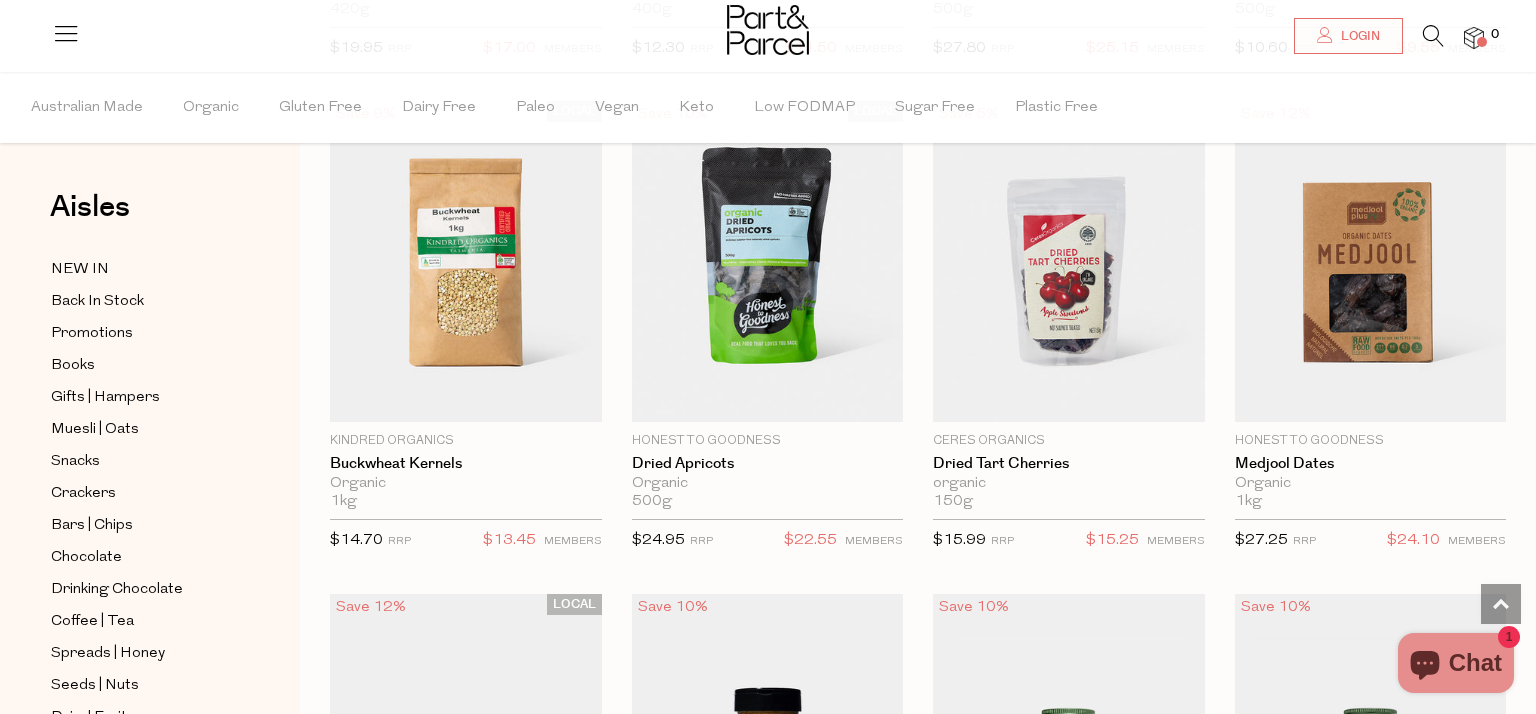 scroll, scrollTop: 0, scrollLeft: 0, axis: both 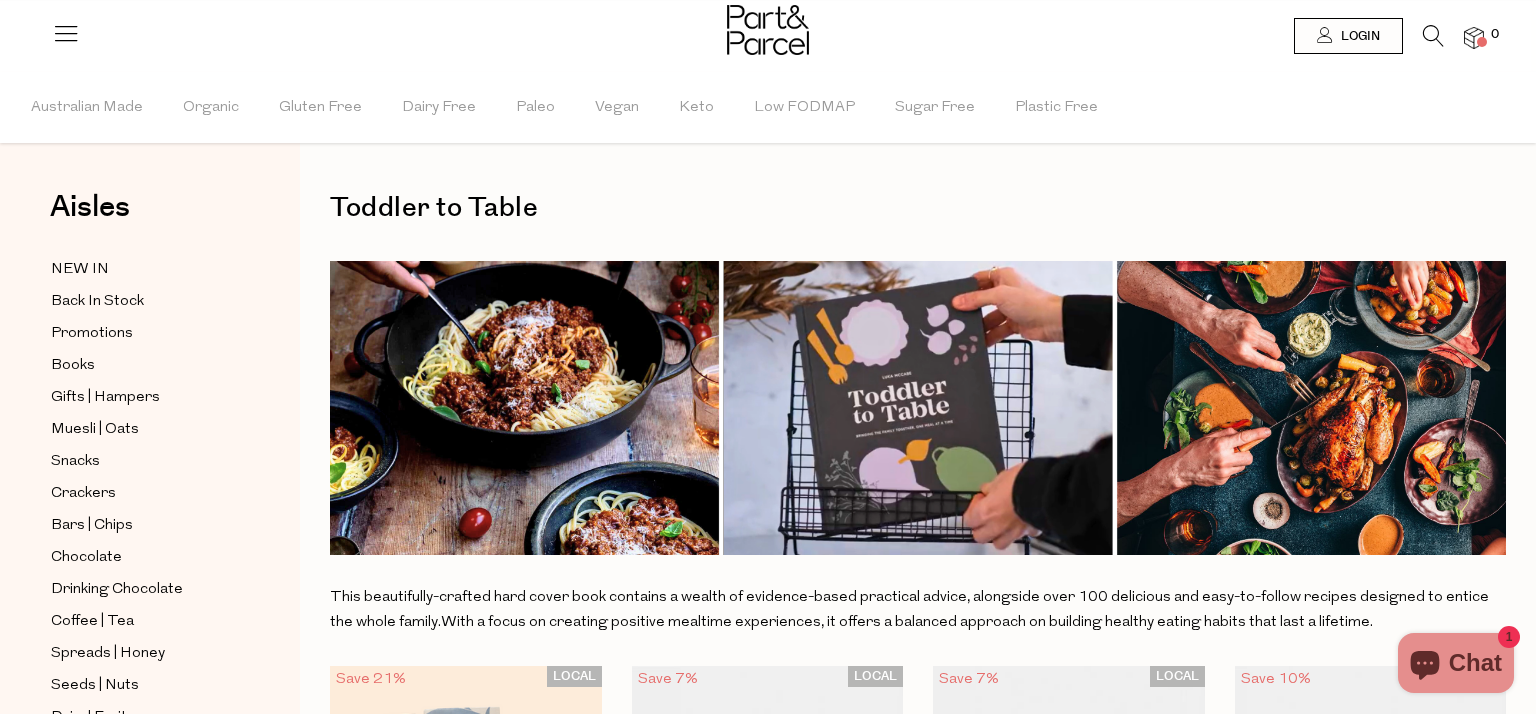 click at bounding box center [918, 408] 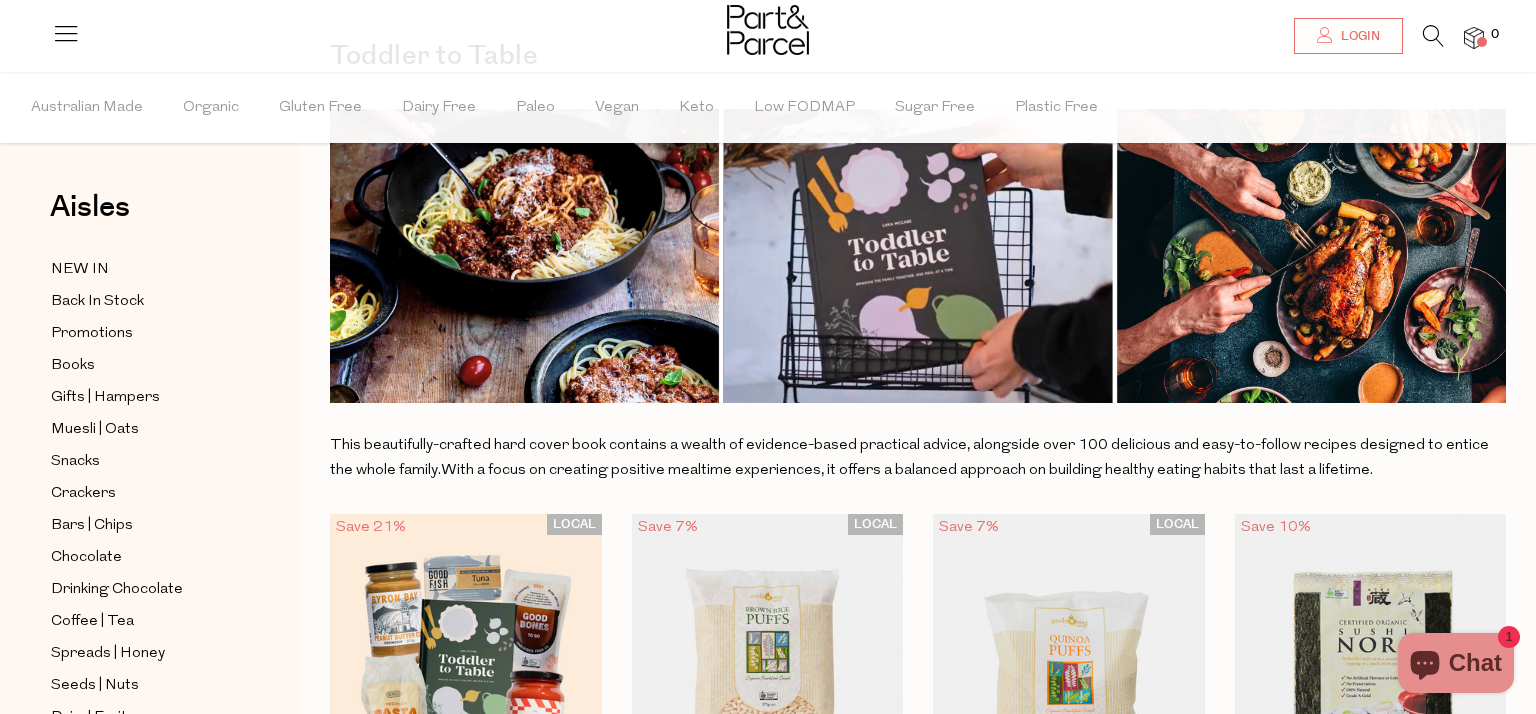 scroll, scrollTop: 0, scrollLeft: 0, axis: both 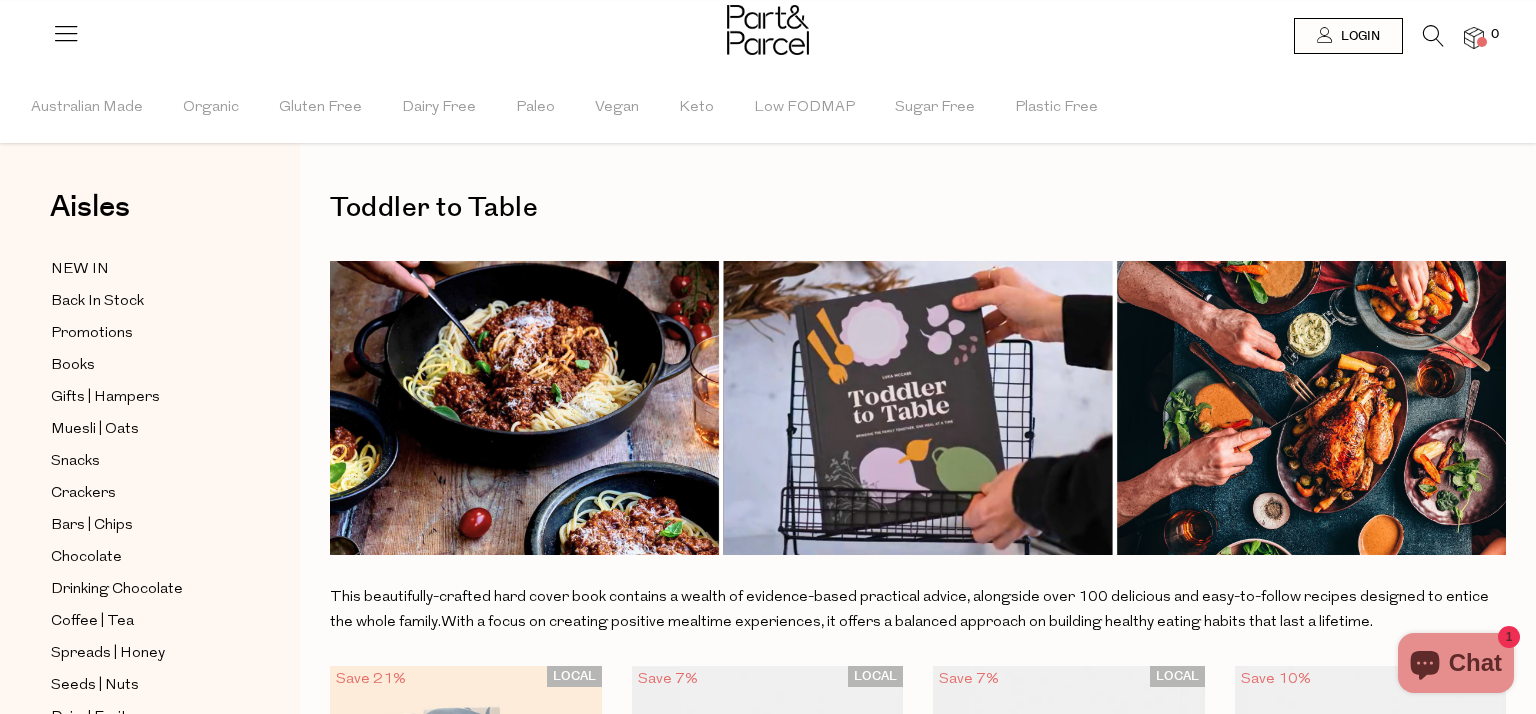 click at bounding box center [1433, 36] 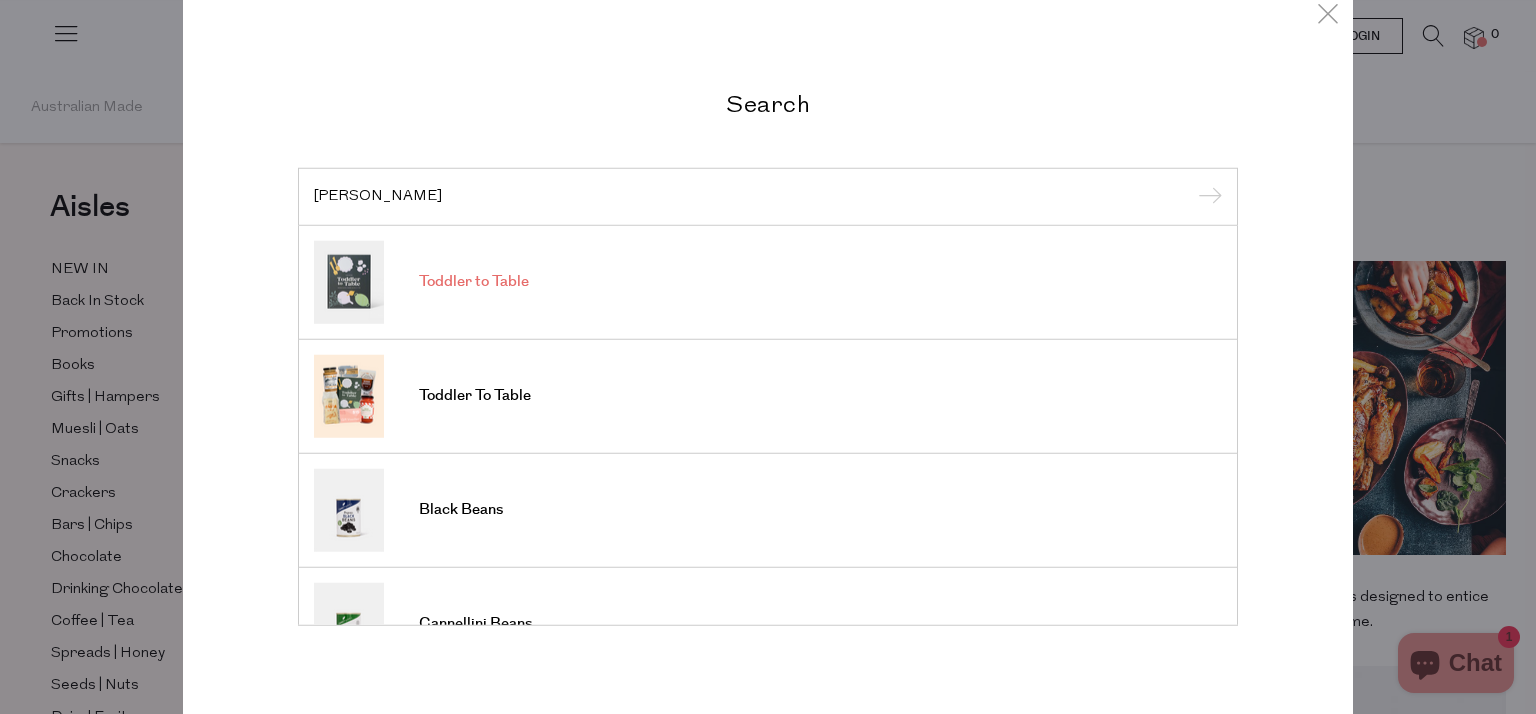 type on "tod" 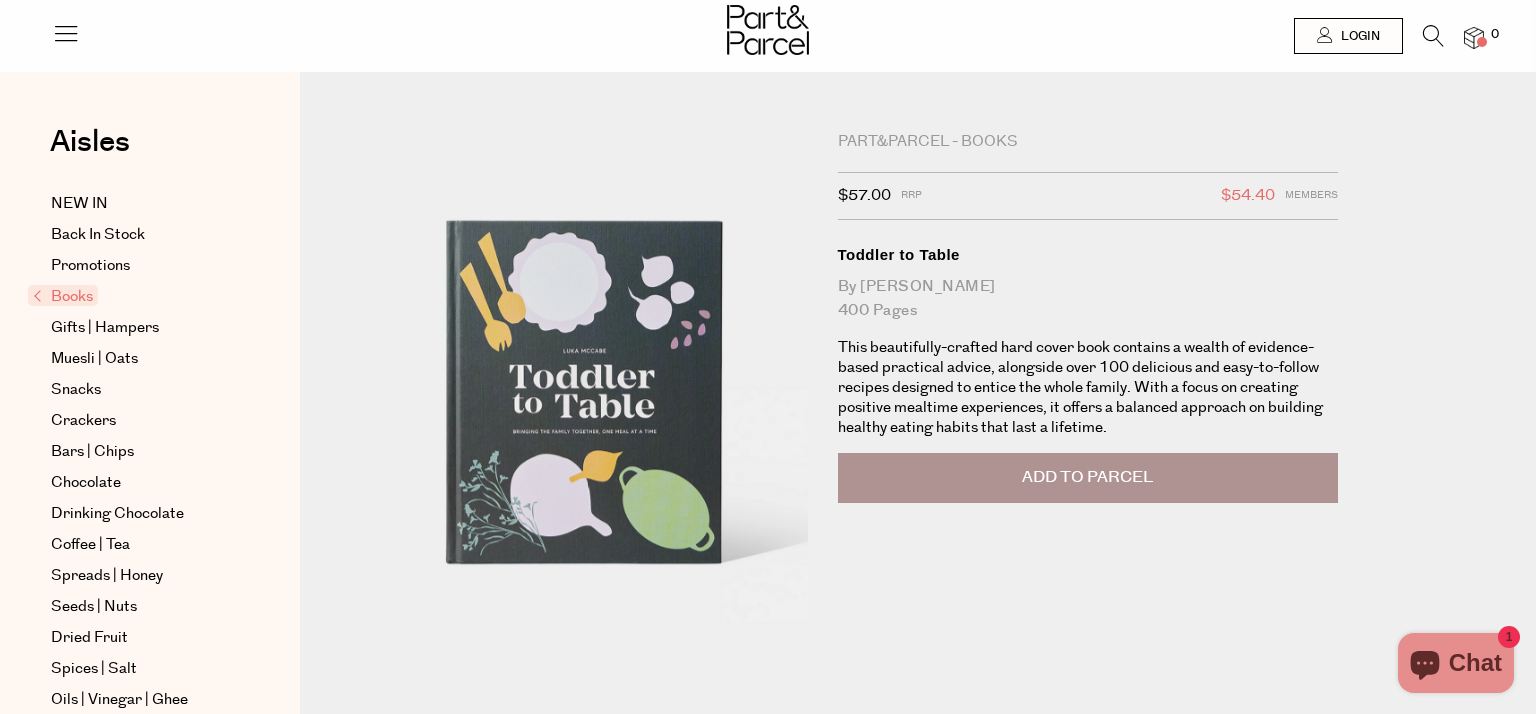 scroll, scrollTop: 0, scrollLeft: 0, axis: both 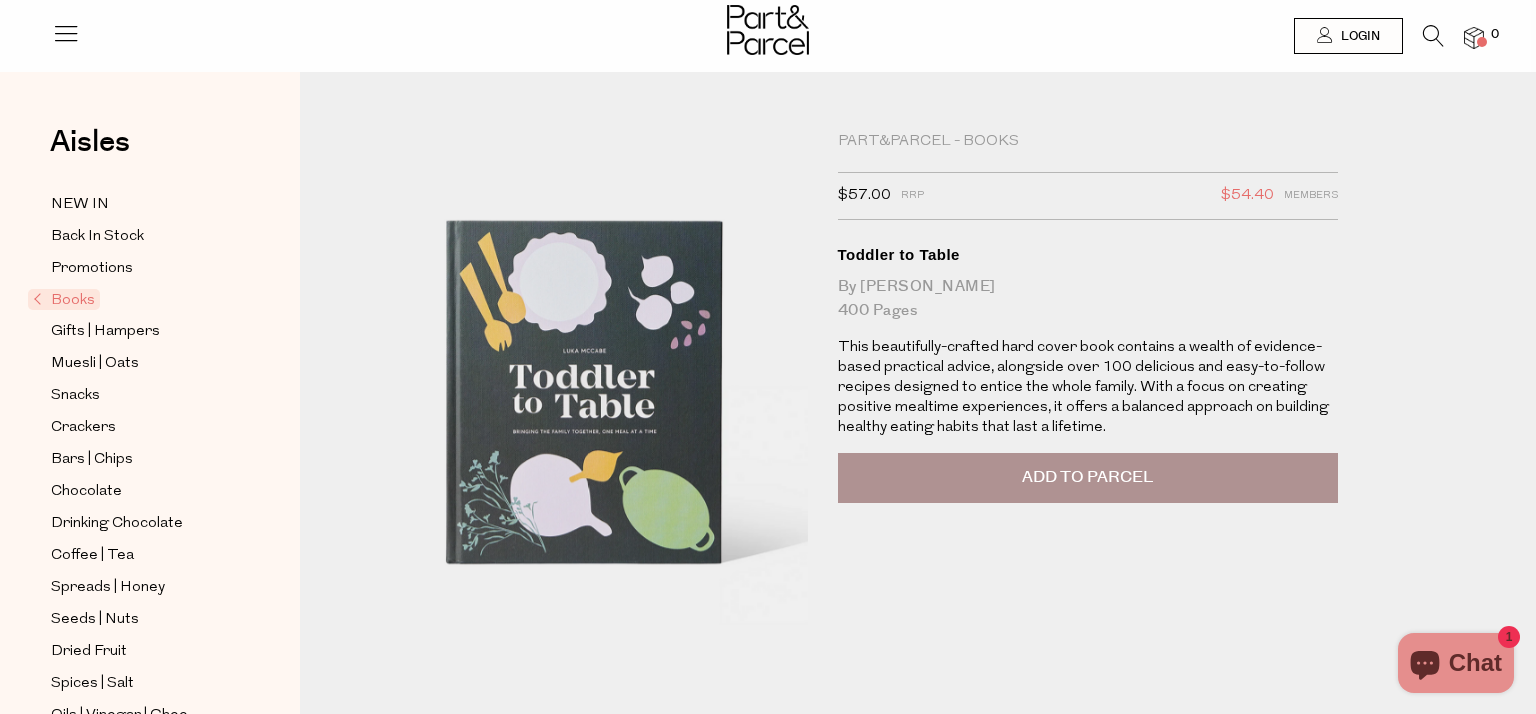 click on "Add to Parcel" at bounding box center [1087, 477] 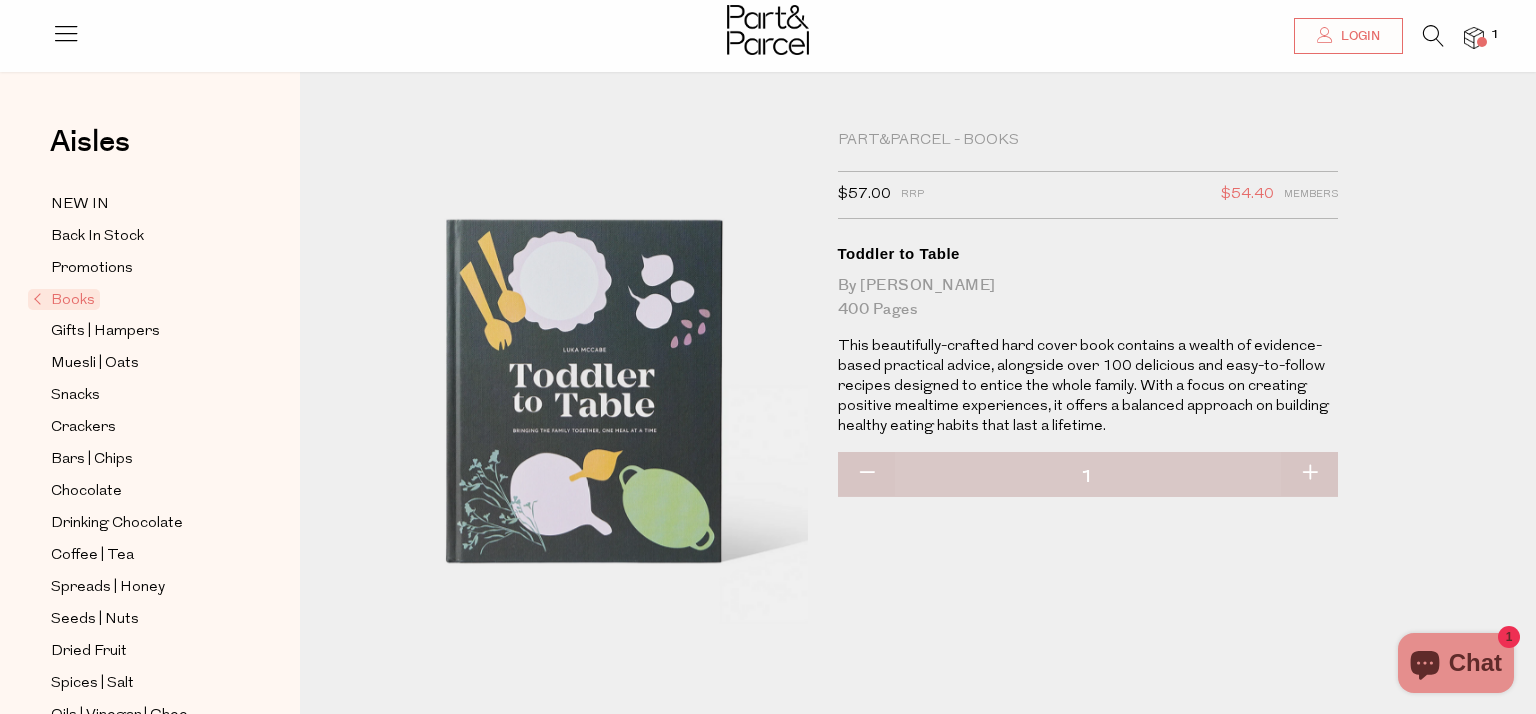 scroll, scrollTop: 0, scrollLeft: 0, axis: both 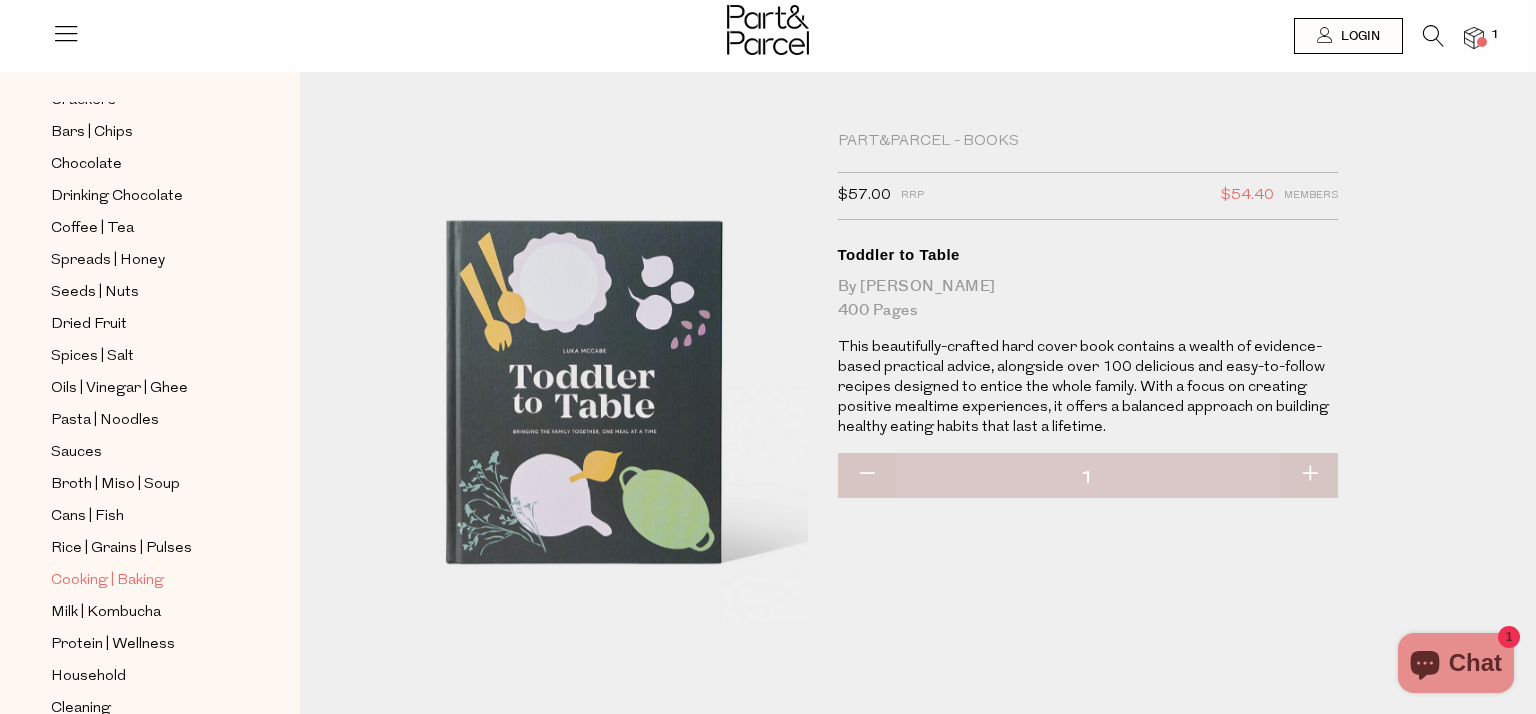 click on "Cooking | Baking" at bounding box center [107, 581] 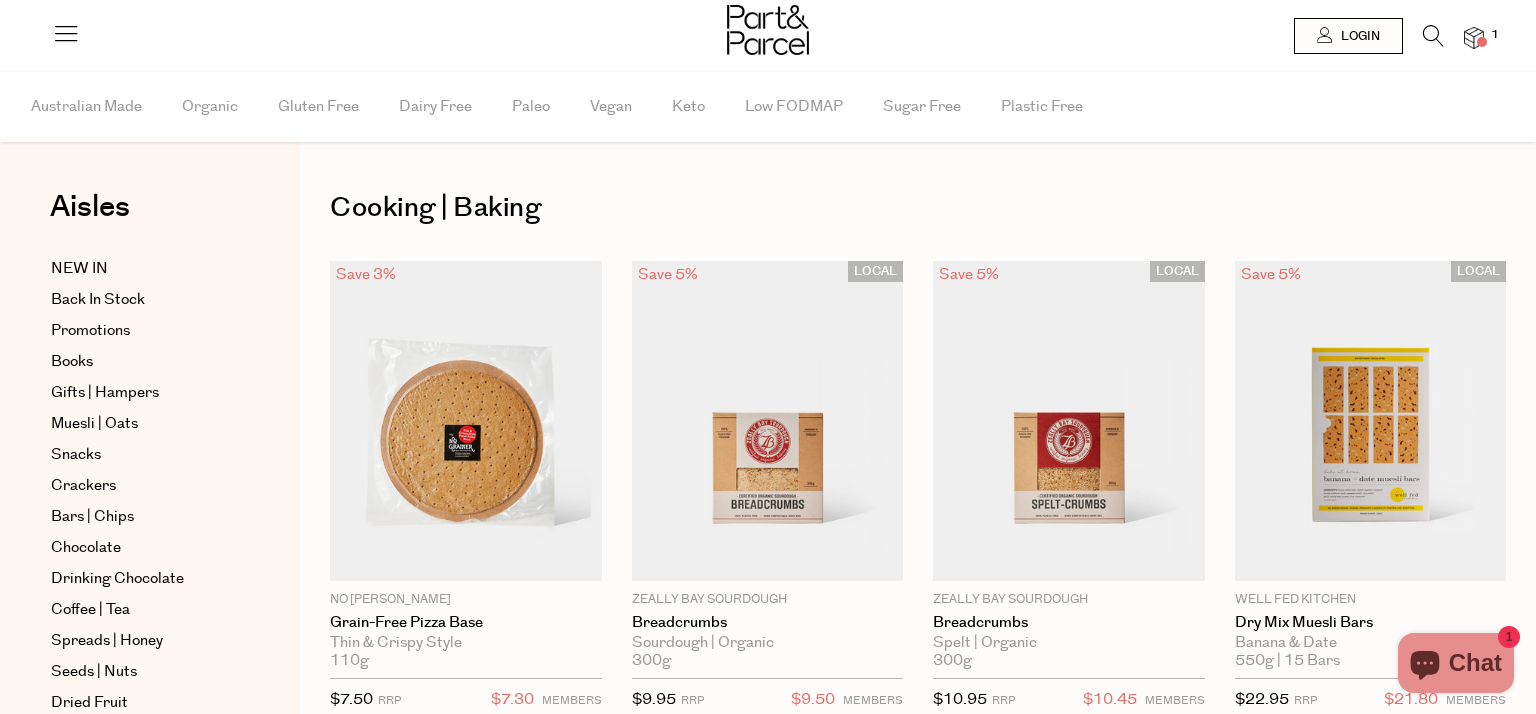 scroll, scrollTop: 0, scrollLeft: 0, axis: both 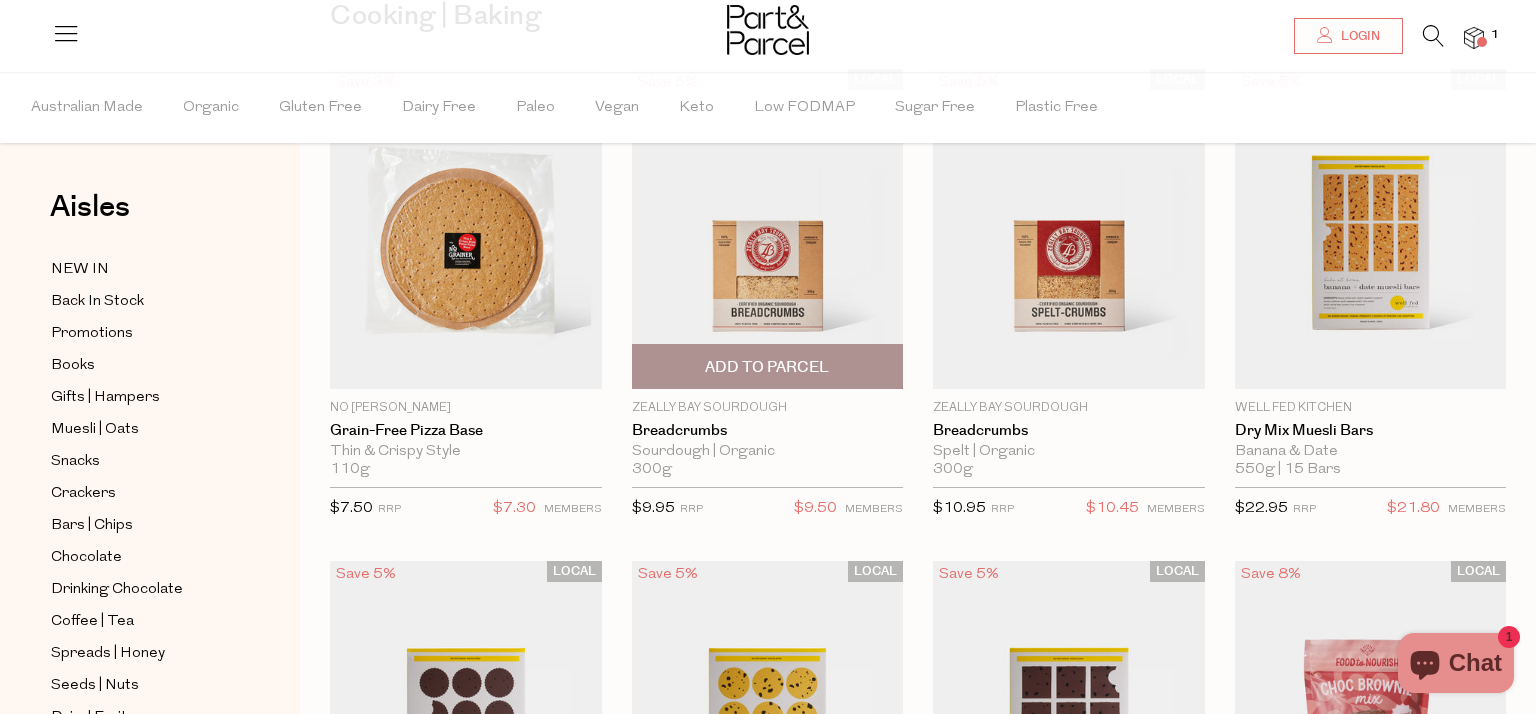 click on "Add To Parcel" at bounding box center (767, 367) 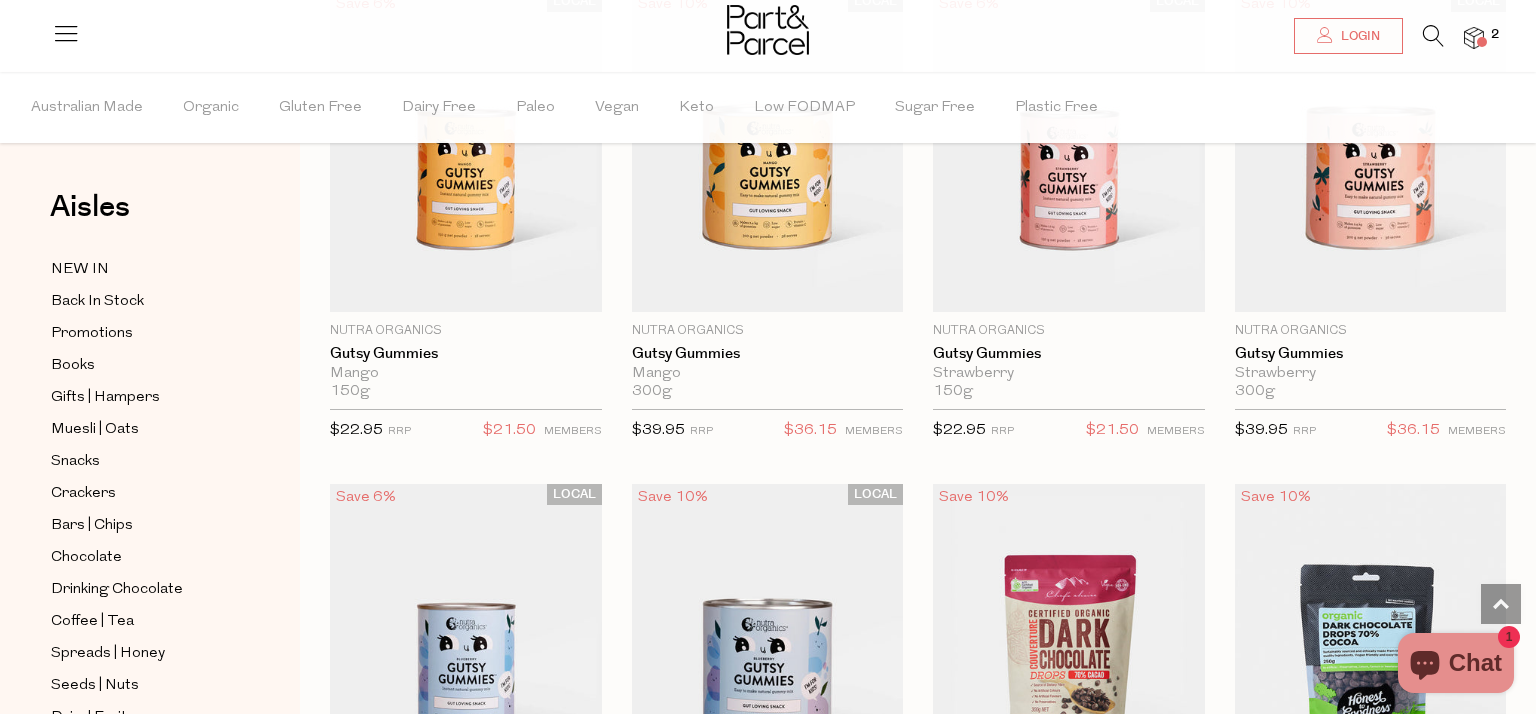 scroll, scrollTop: 2269, scrollLeft: 0, axis: vertical 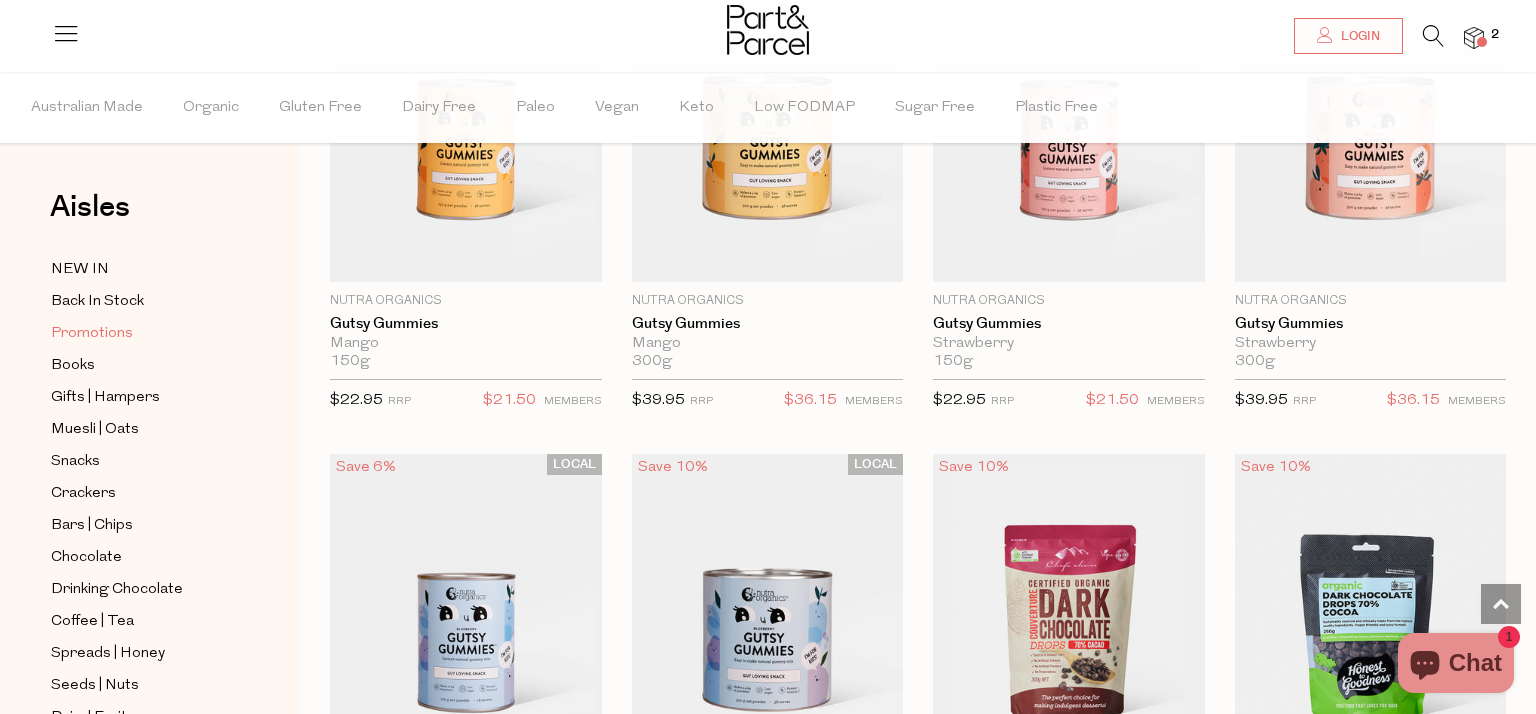 click on "Promotions" at bounding box center (92, 334) 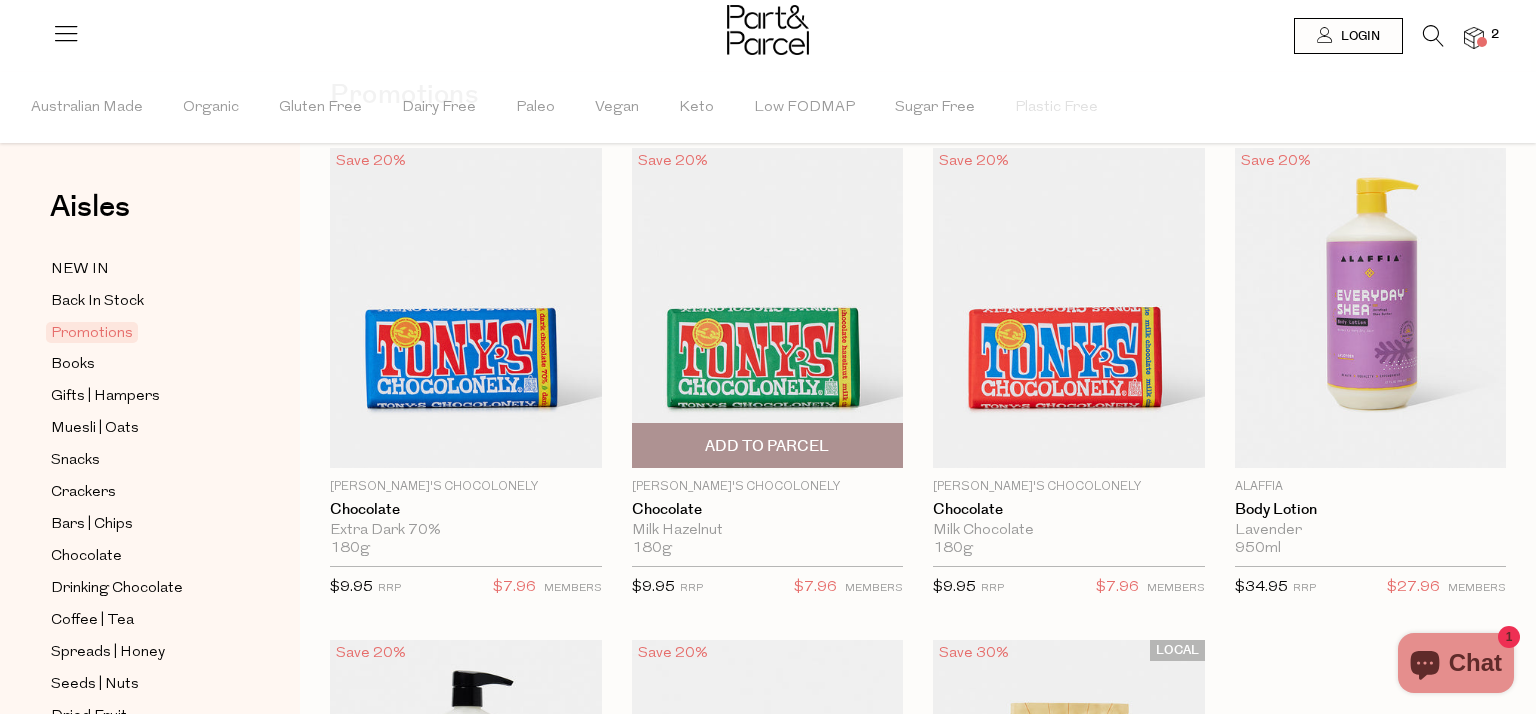 scroll, scrollTop: 0, scrollLeft: 0, axis: both 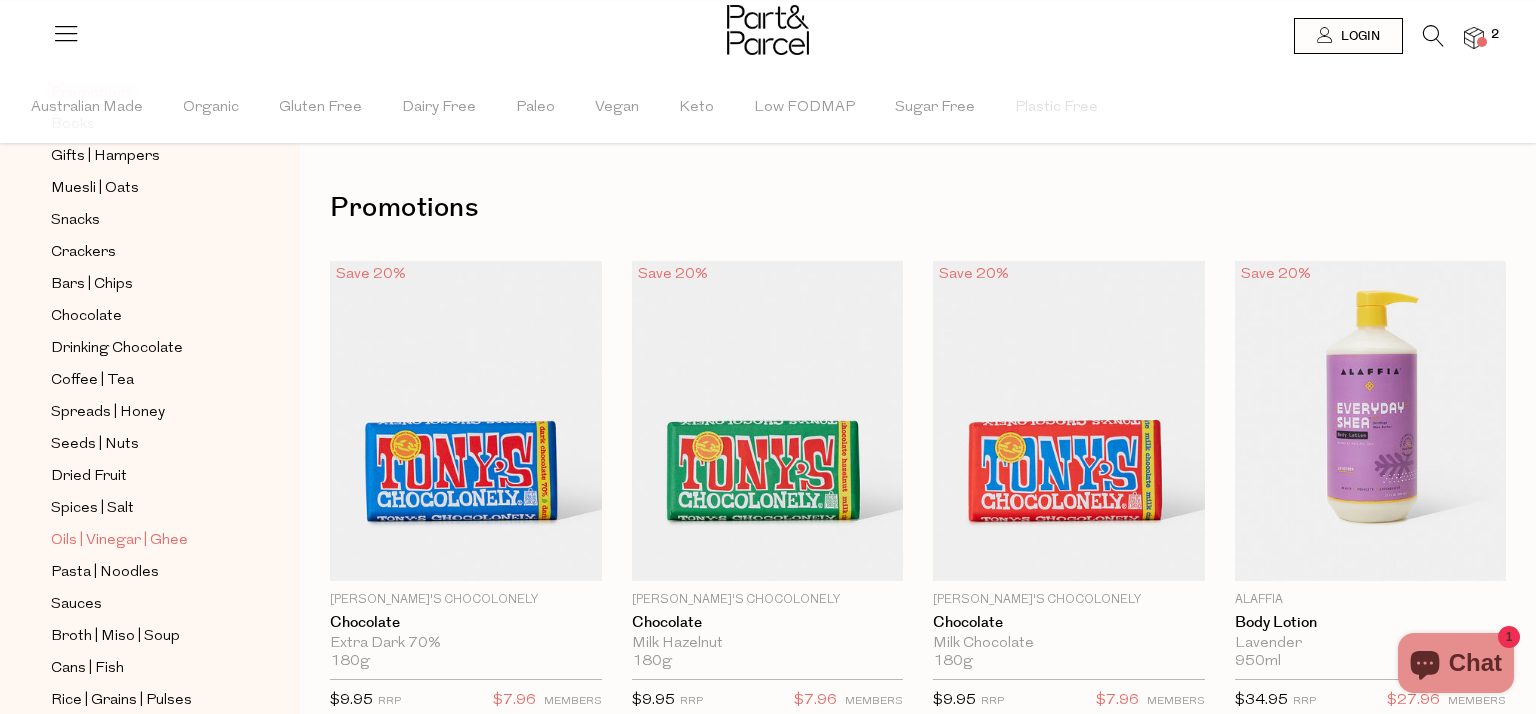 click on "Oils | Vinegar | Ghee" at bounding box center [119, 541] 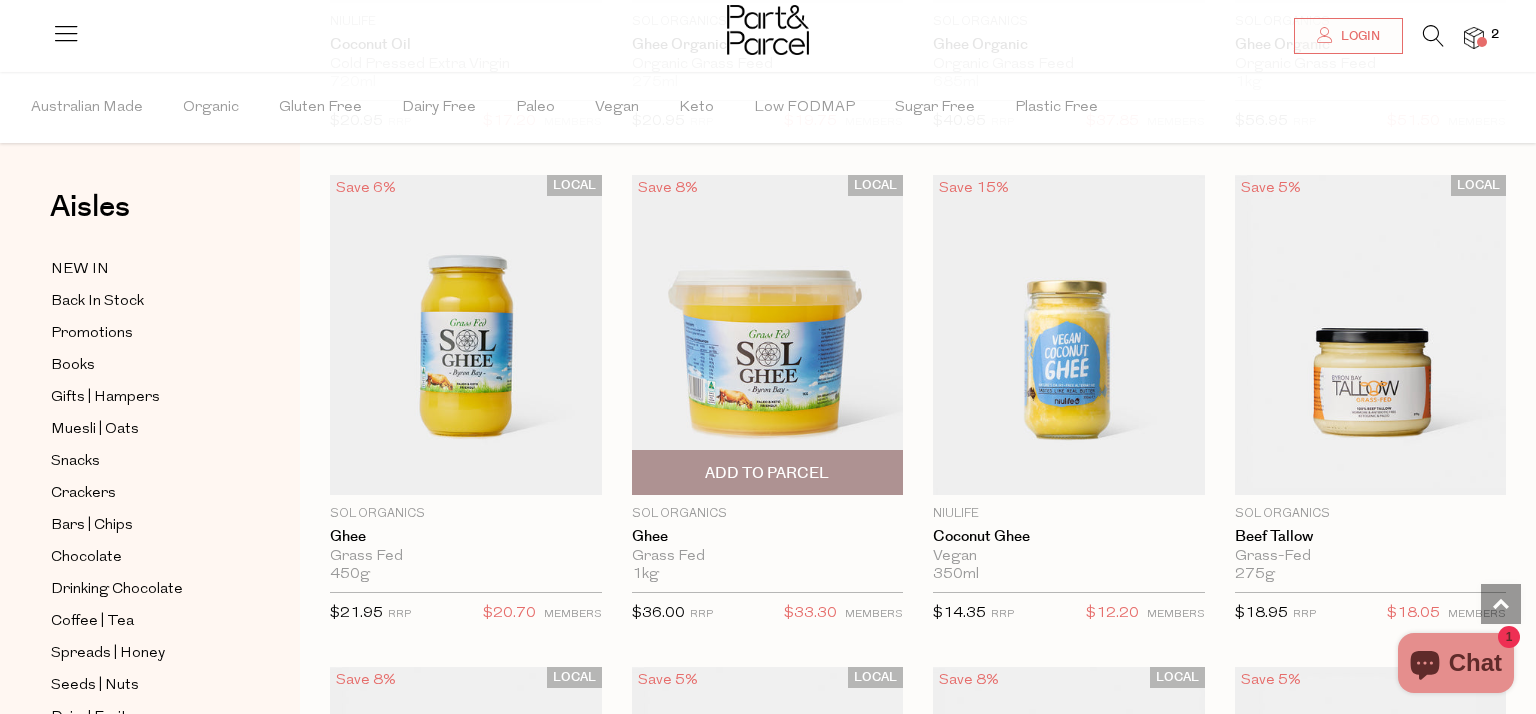scroll, scrollTop: 2549, scrollLeft: 0, axis: vertical 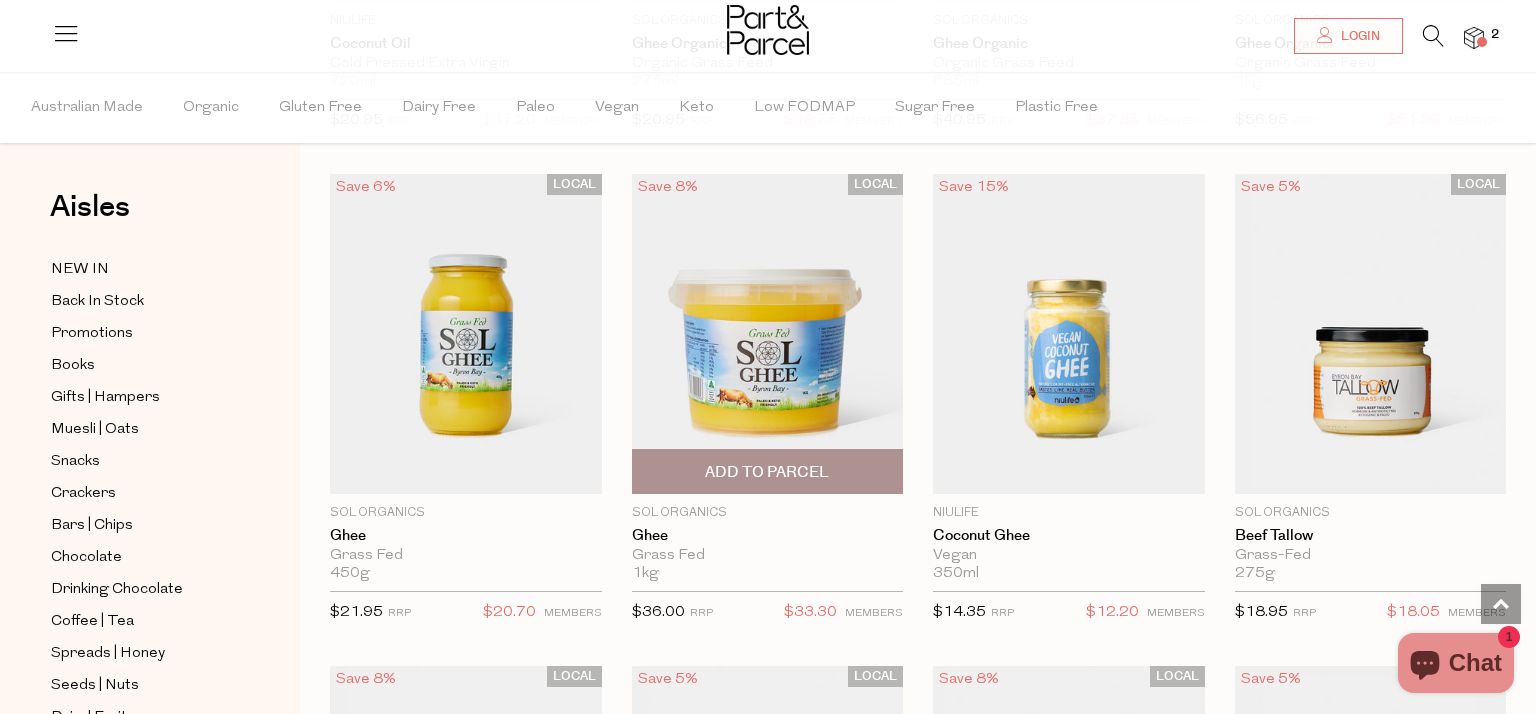 click on "Add To Parcel" at bounding box center (767, 472) 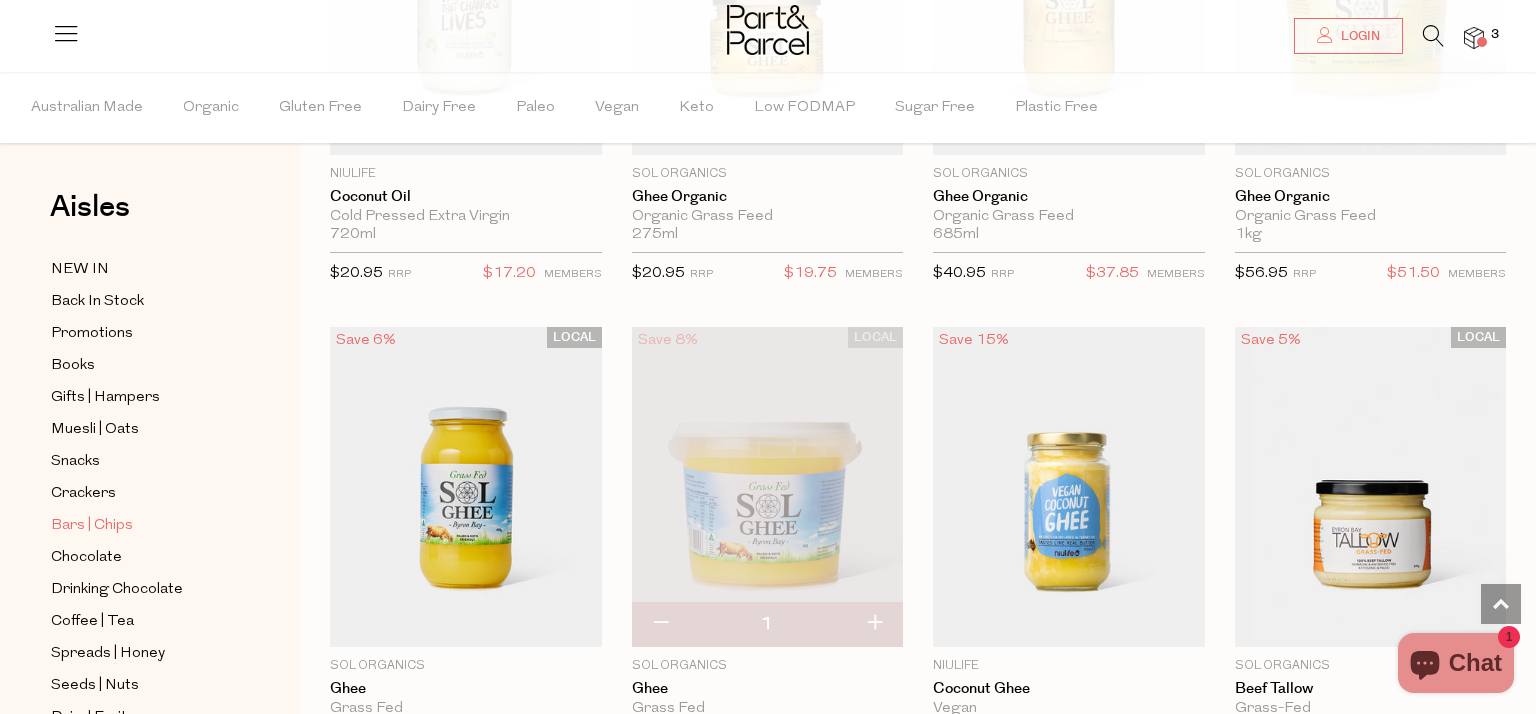 scroll, scrollTop: 2395, scrollLeft: 0, axis: vertical 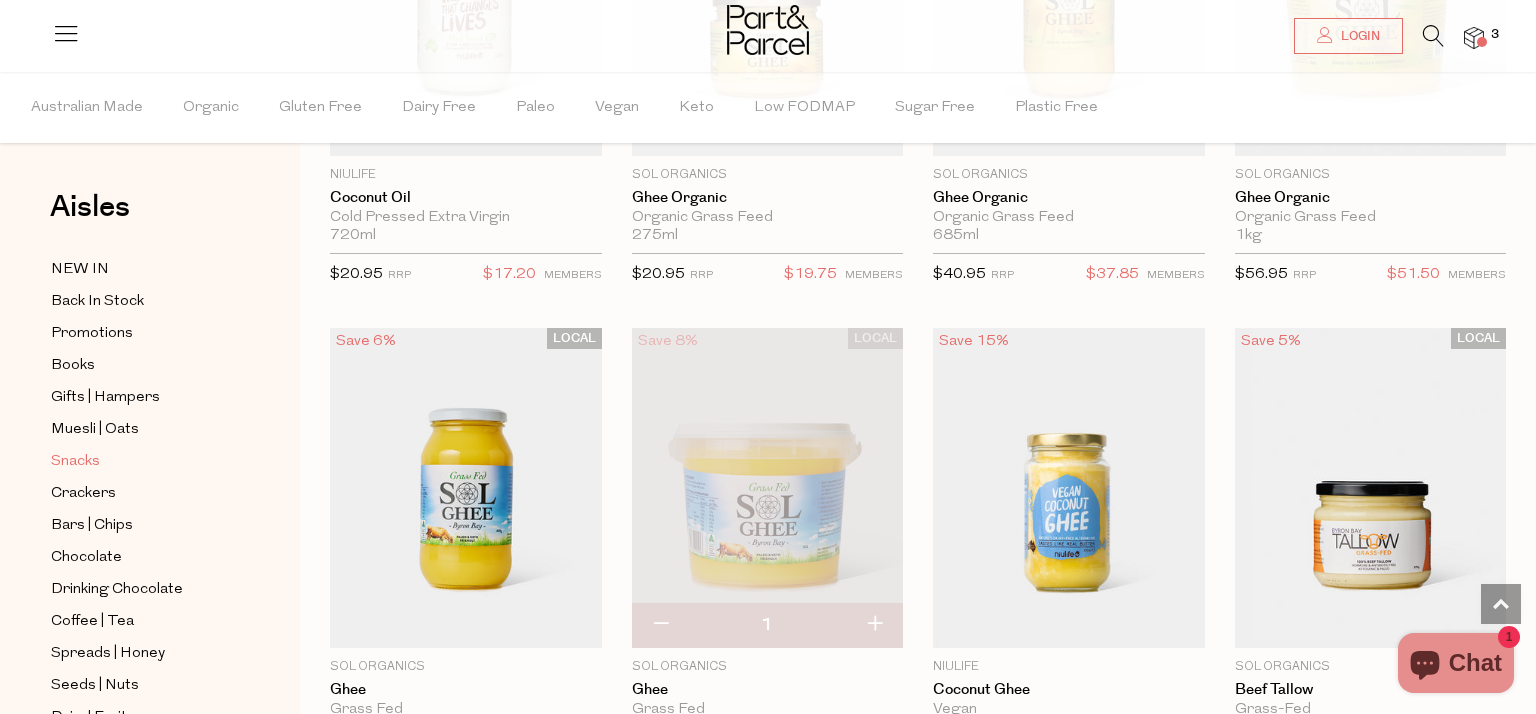 click on "Snacks" at bounding box center (75, 462) 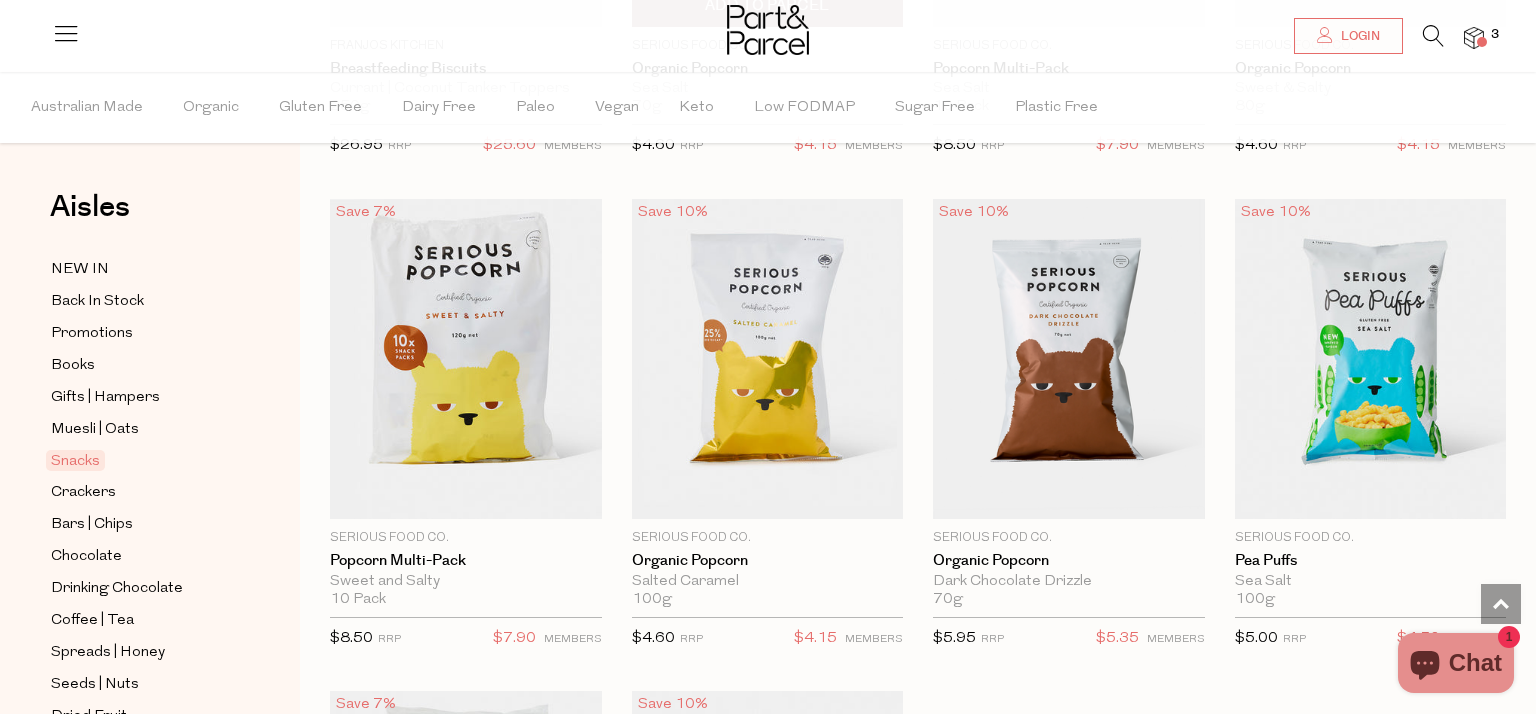 scroll, scrollTop: 5483, scrollLeft: 0, axis: vertical 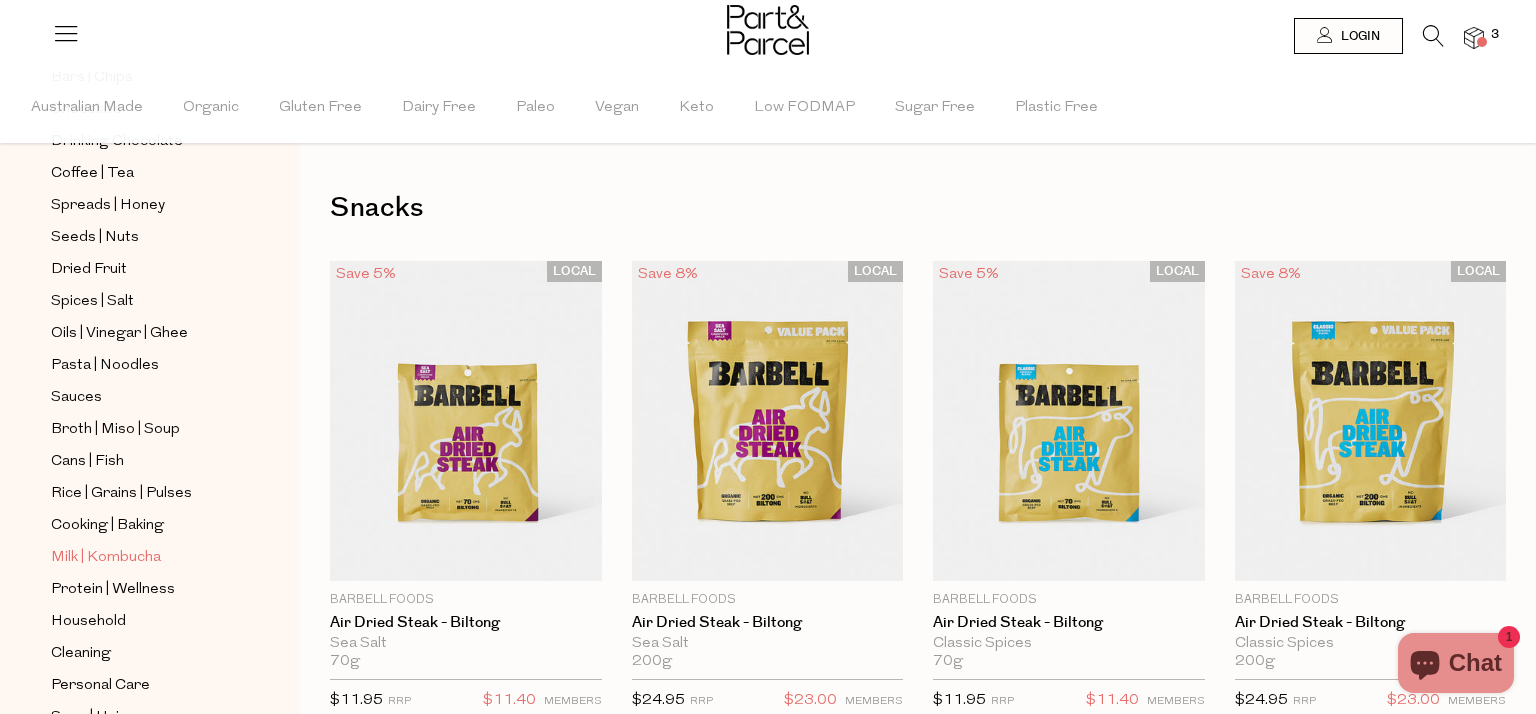 click on "Milk | Kombucha" at bounding box center [106, 558] 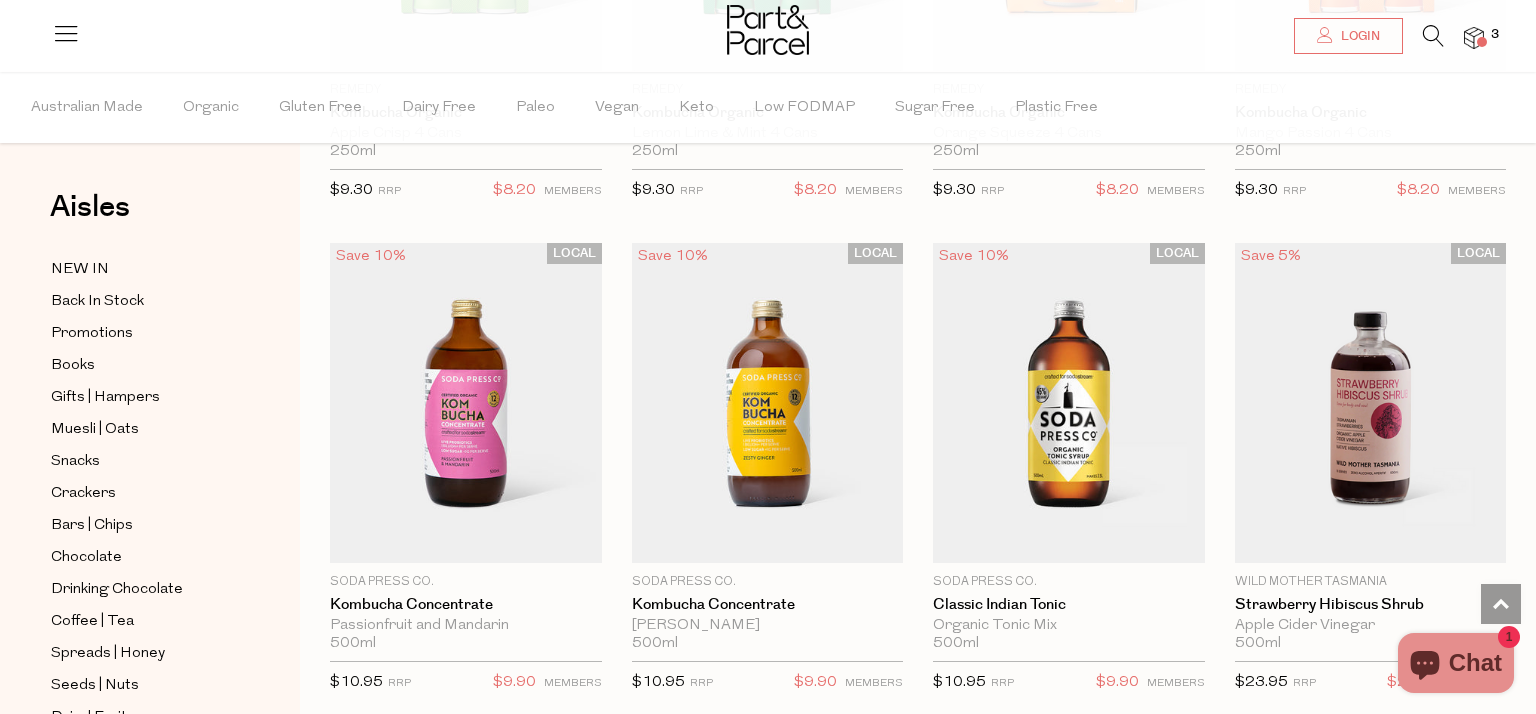 scroll, scrollTop: 2500, scrollLeft: 0, axis: vertical 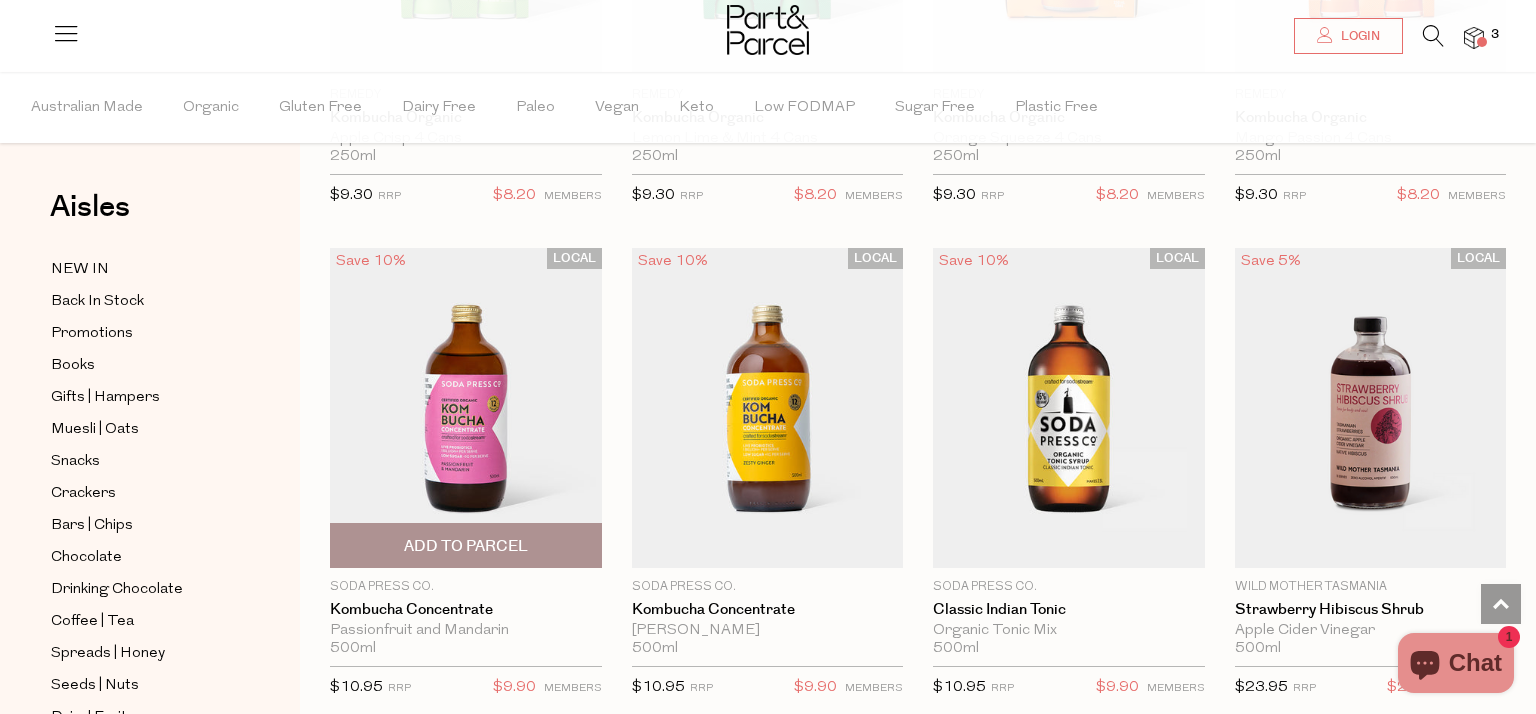 click at bounding box center (466, 408) 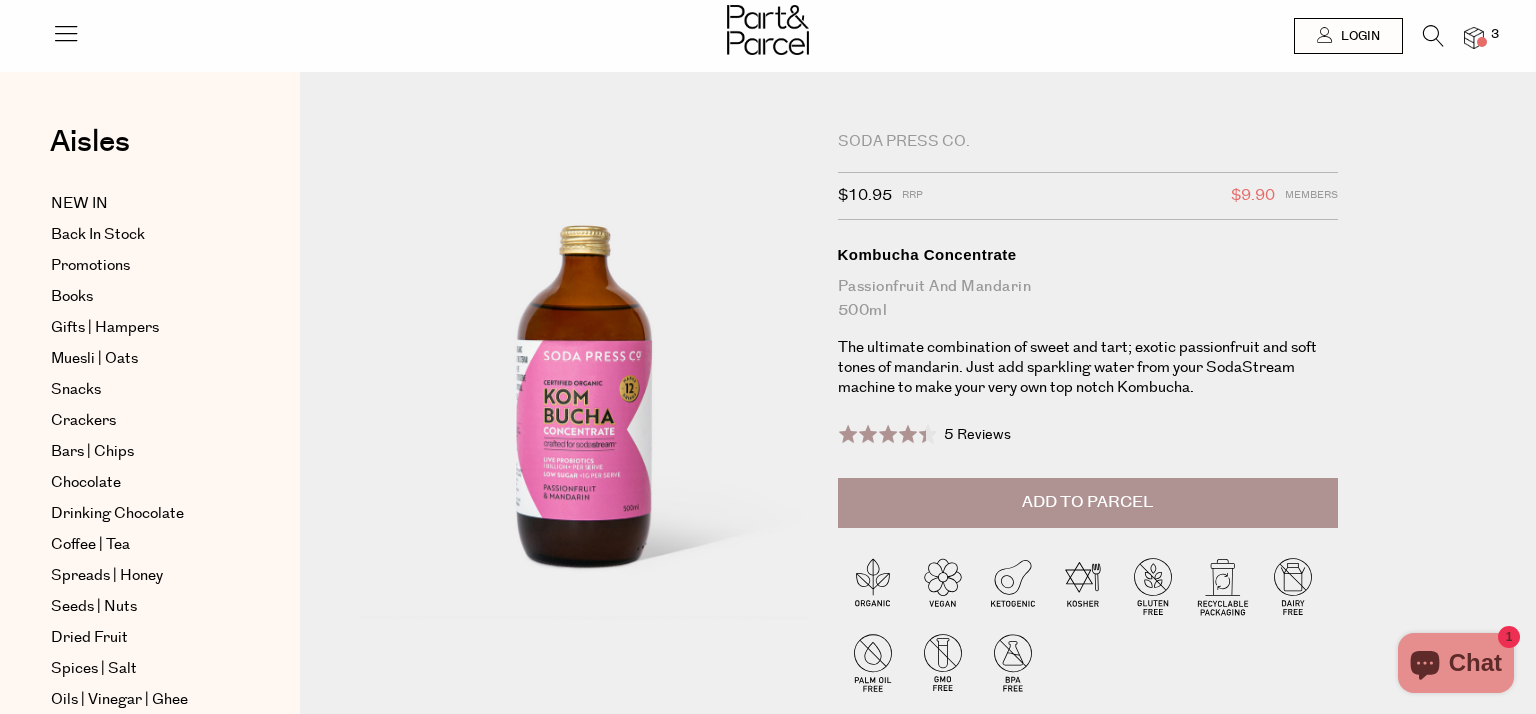 scroll, scrollTop: 0, scrollLeft: 0, axis: both 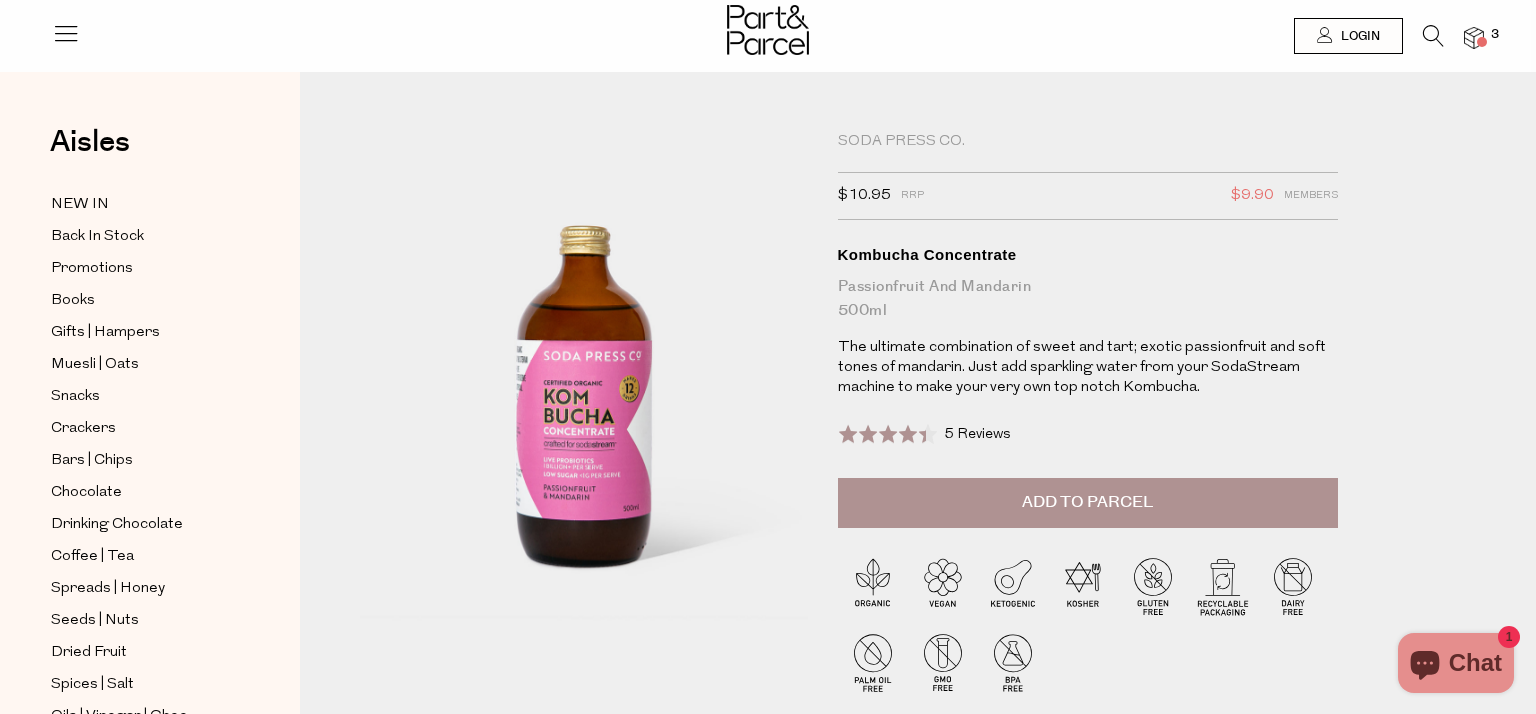 click on "Add to Parcel" at bounding box center [1087, 502] 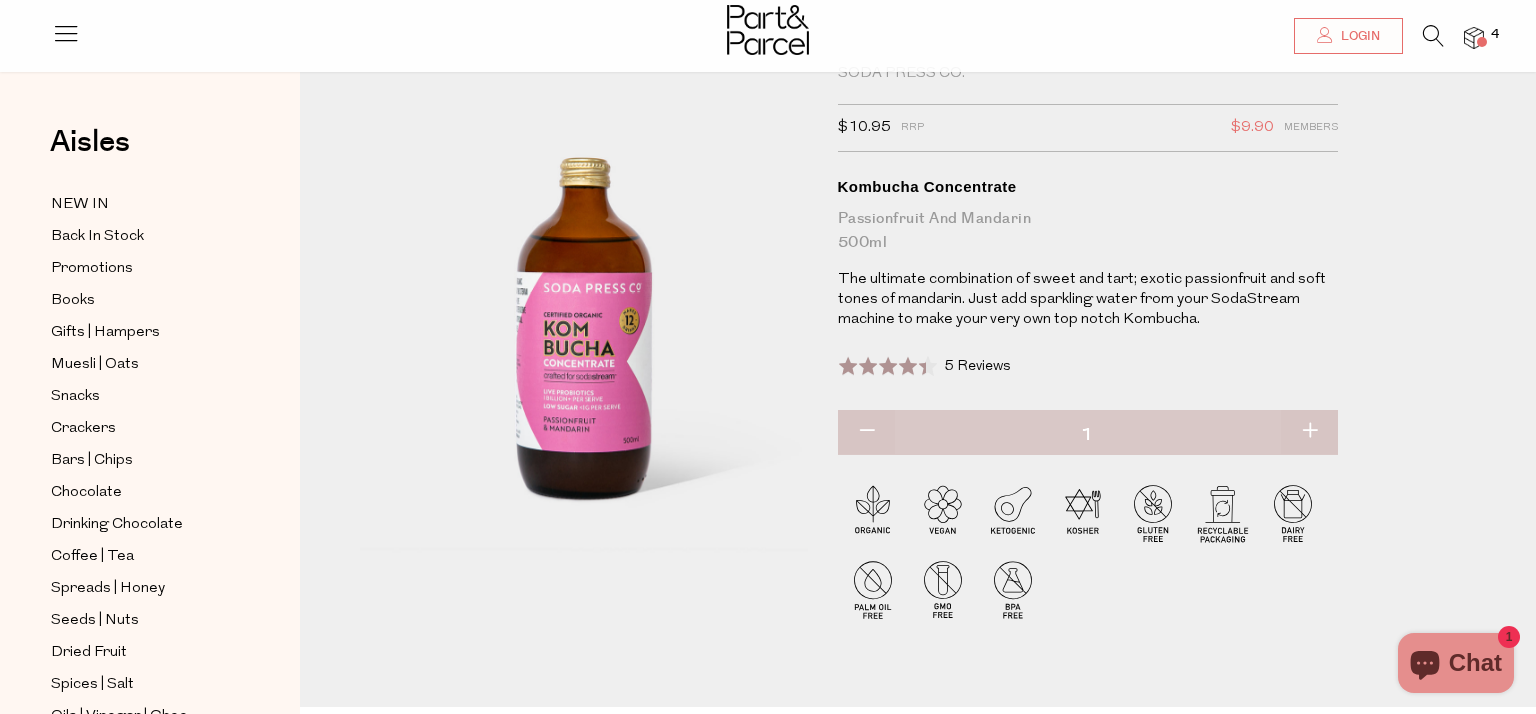 scroll, scrollTop: 0, scrollLeft: 0, axis: both 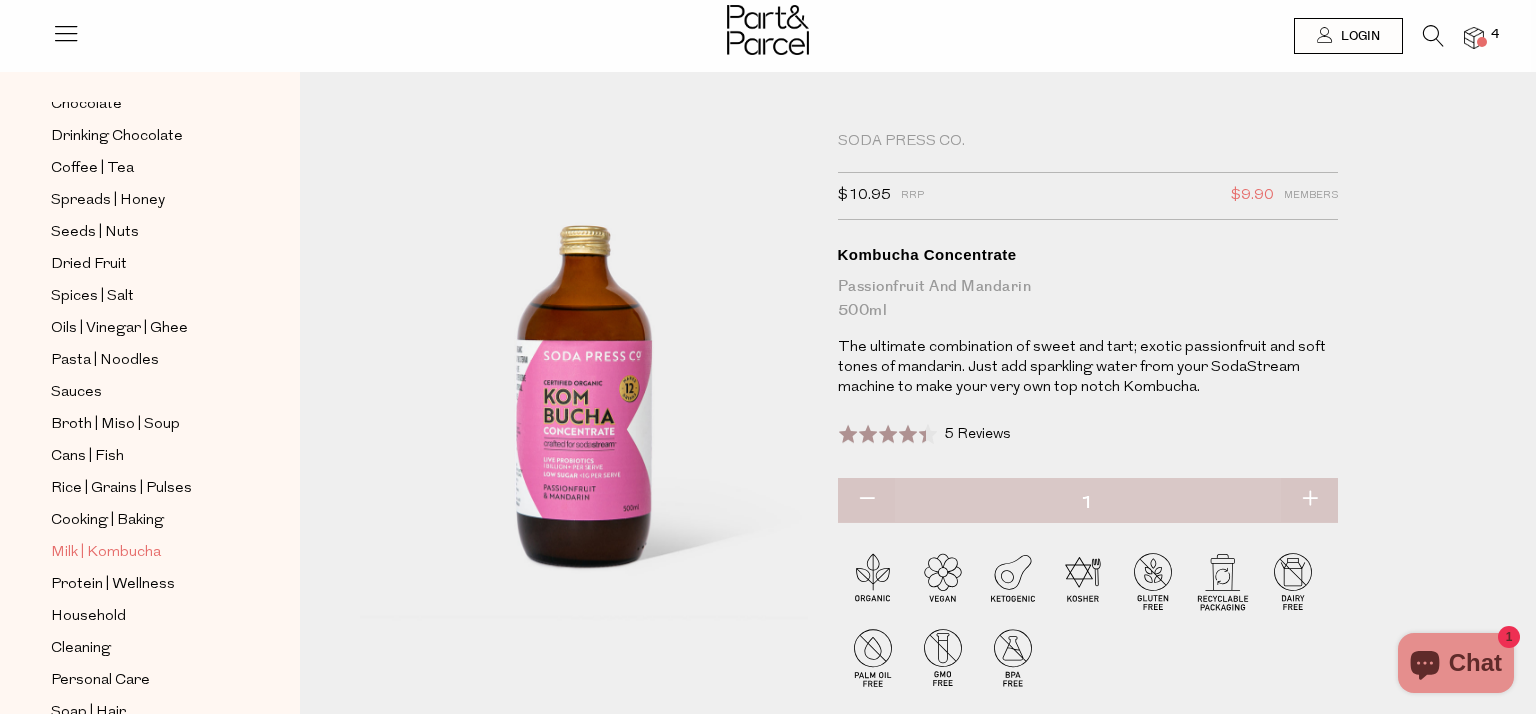 click on "Milk | Kombucha" at bounding box center [106, 553] 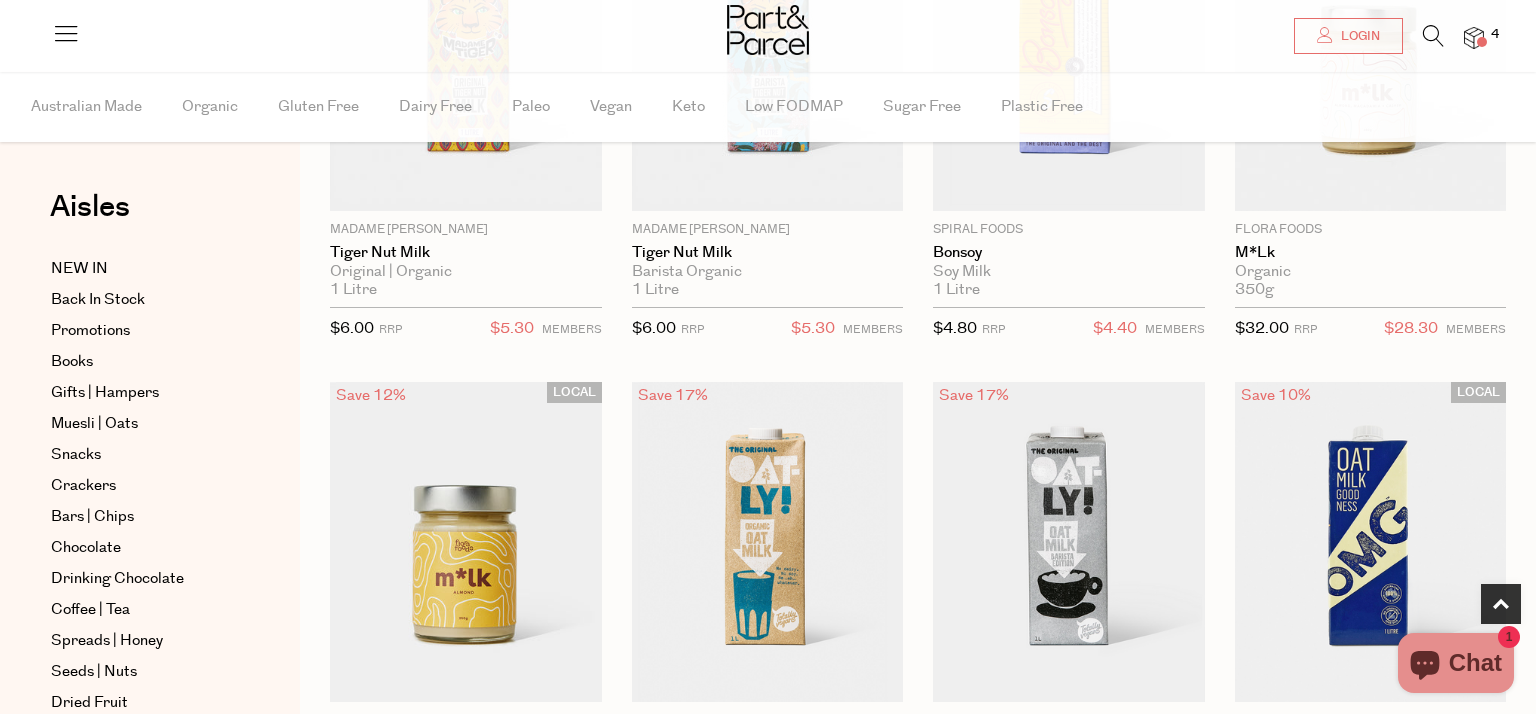 scroll, scrollTop: 1282, scrollLeft: 0, axis: vertical 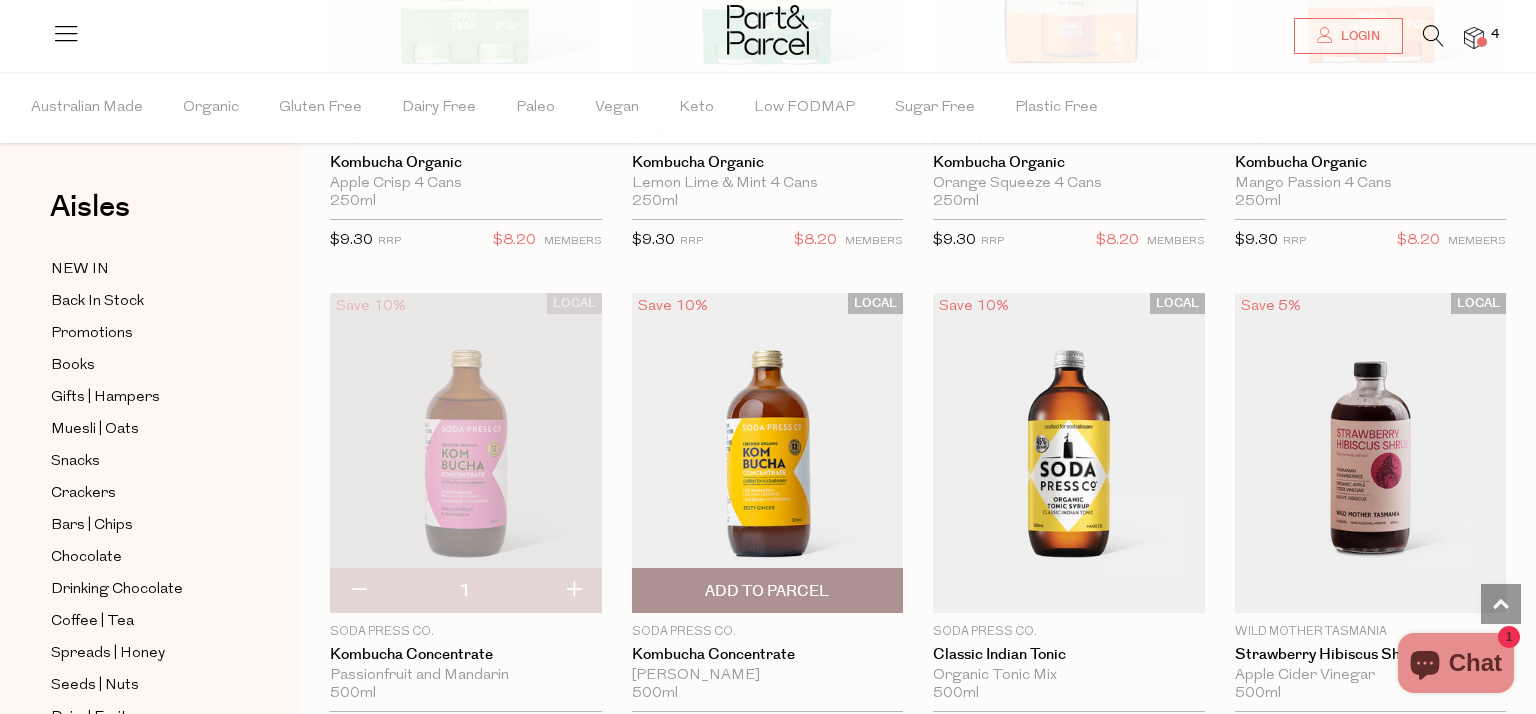 click on "Add To Parcel" at bounding box center (767, 591) 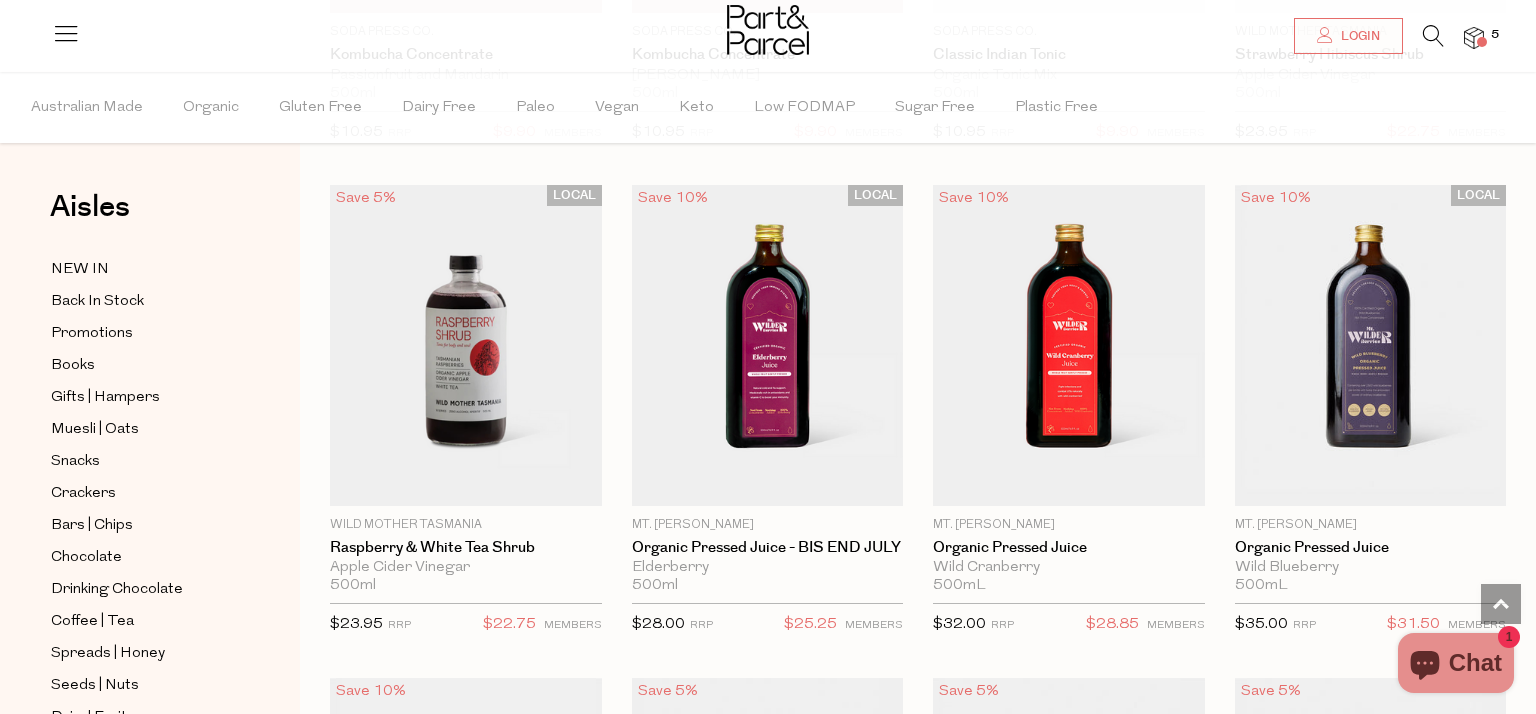 scroll, scrollTop: 3066, scrollLeft: 0, axis: vertical 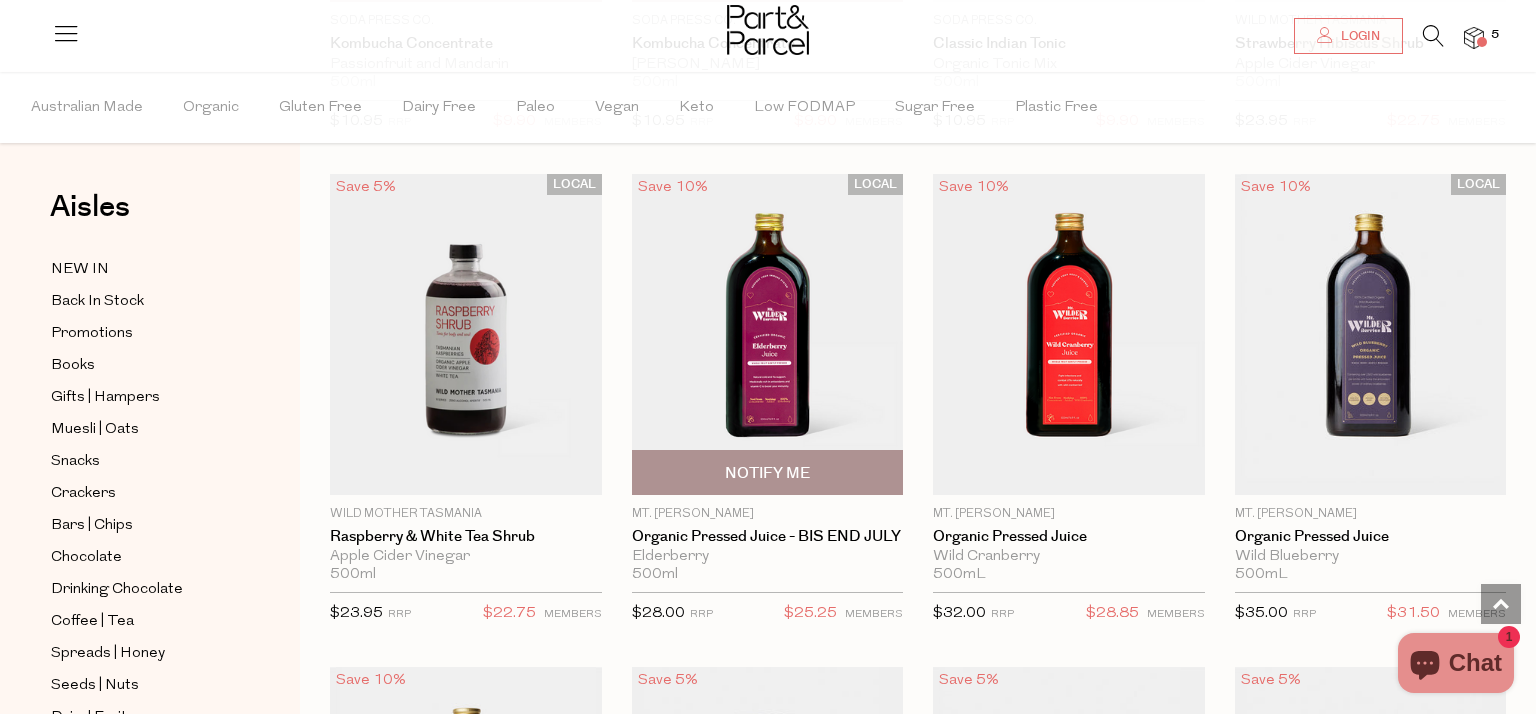 click on "Notify Me" at bounding box center (767, 473) 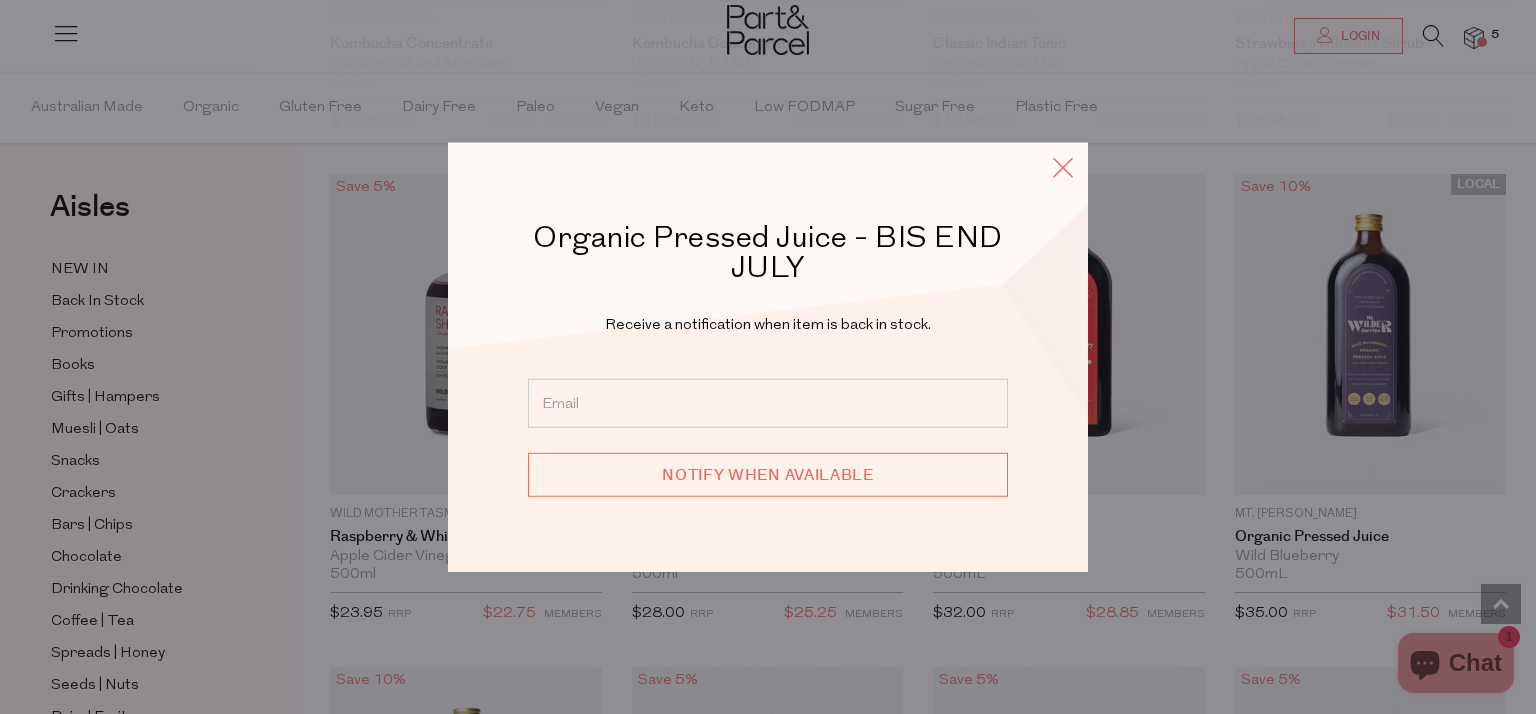click at bounding box center (1063, 167) 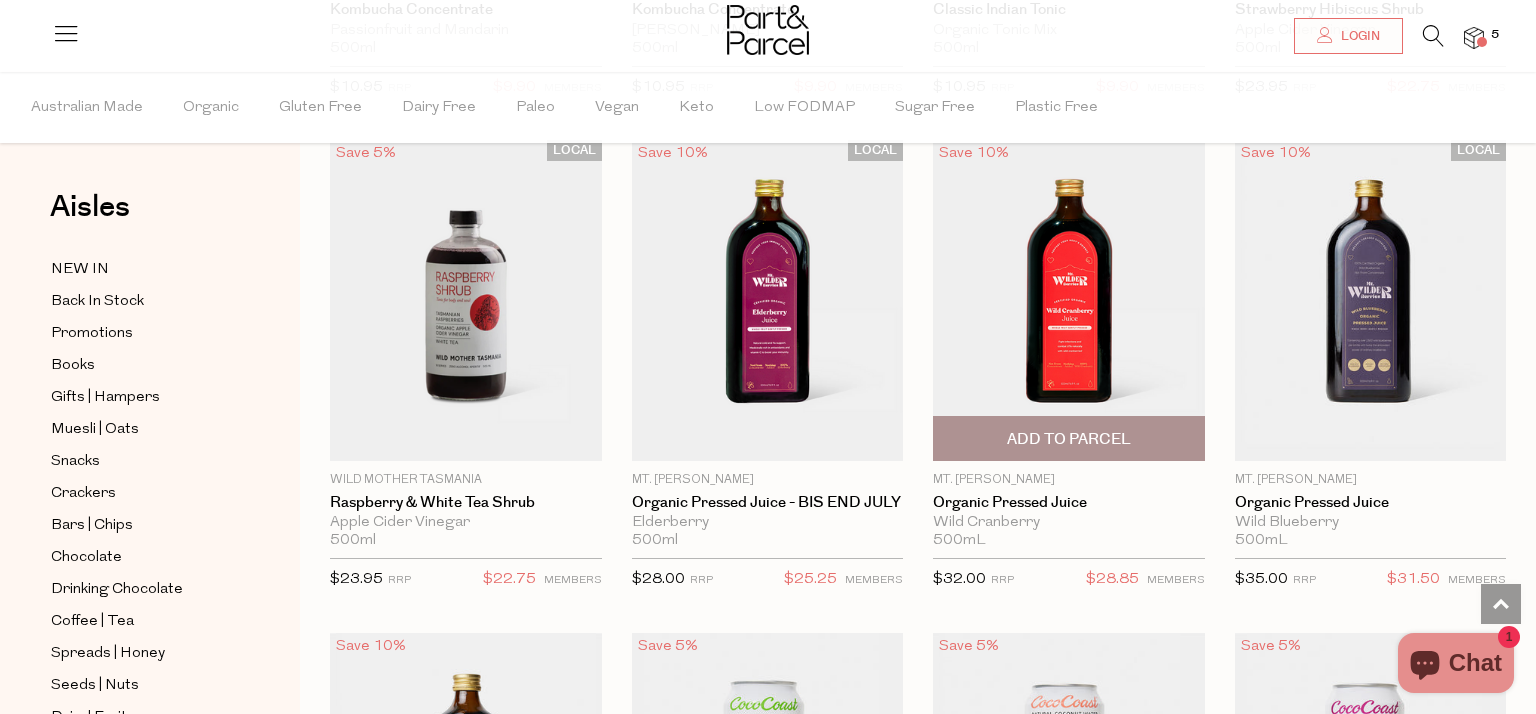 scroll, scrollTop: 3084, scrollLeft: 0, axis: vertical 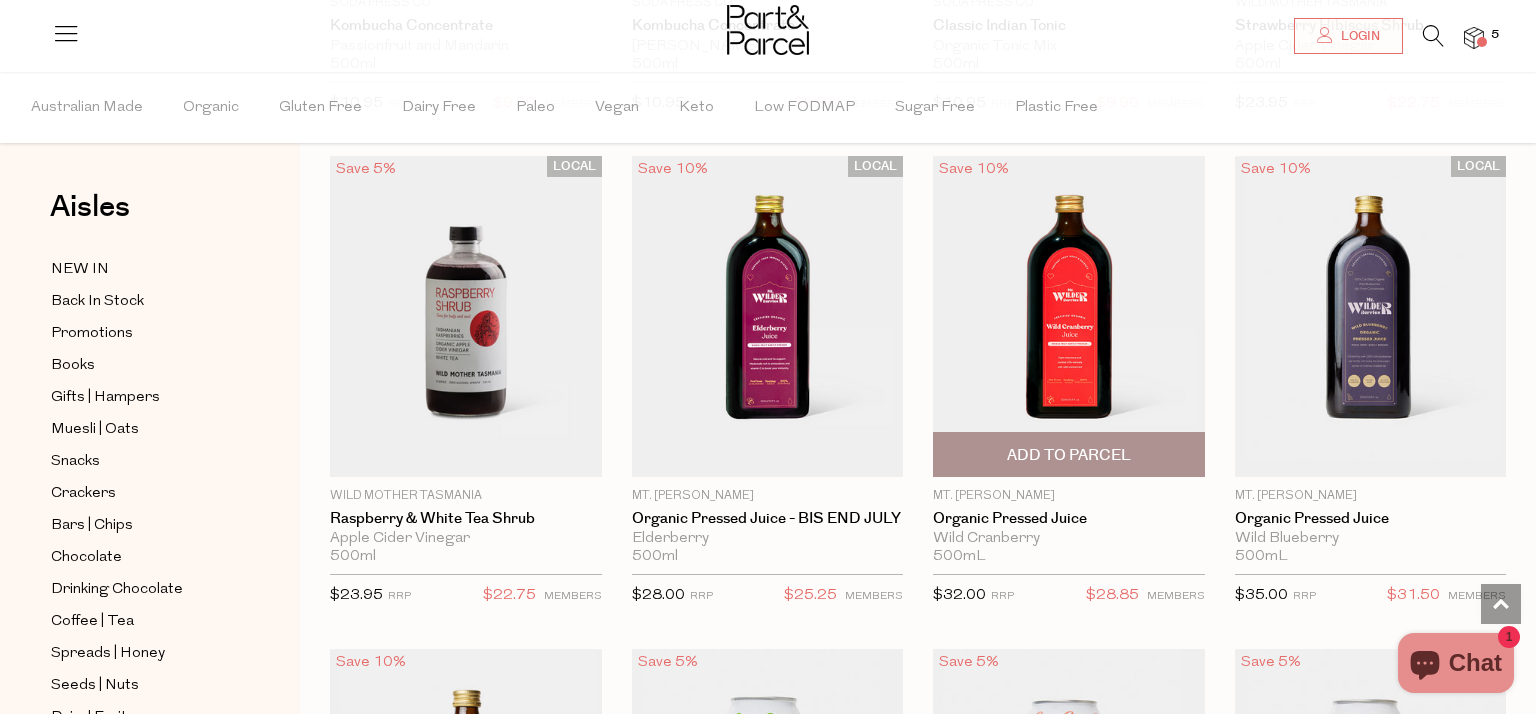 click at bounding box center [1069, 316] 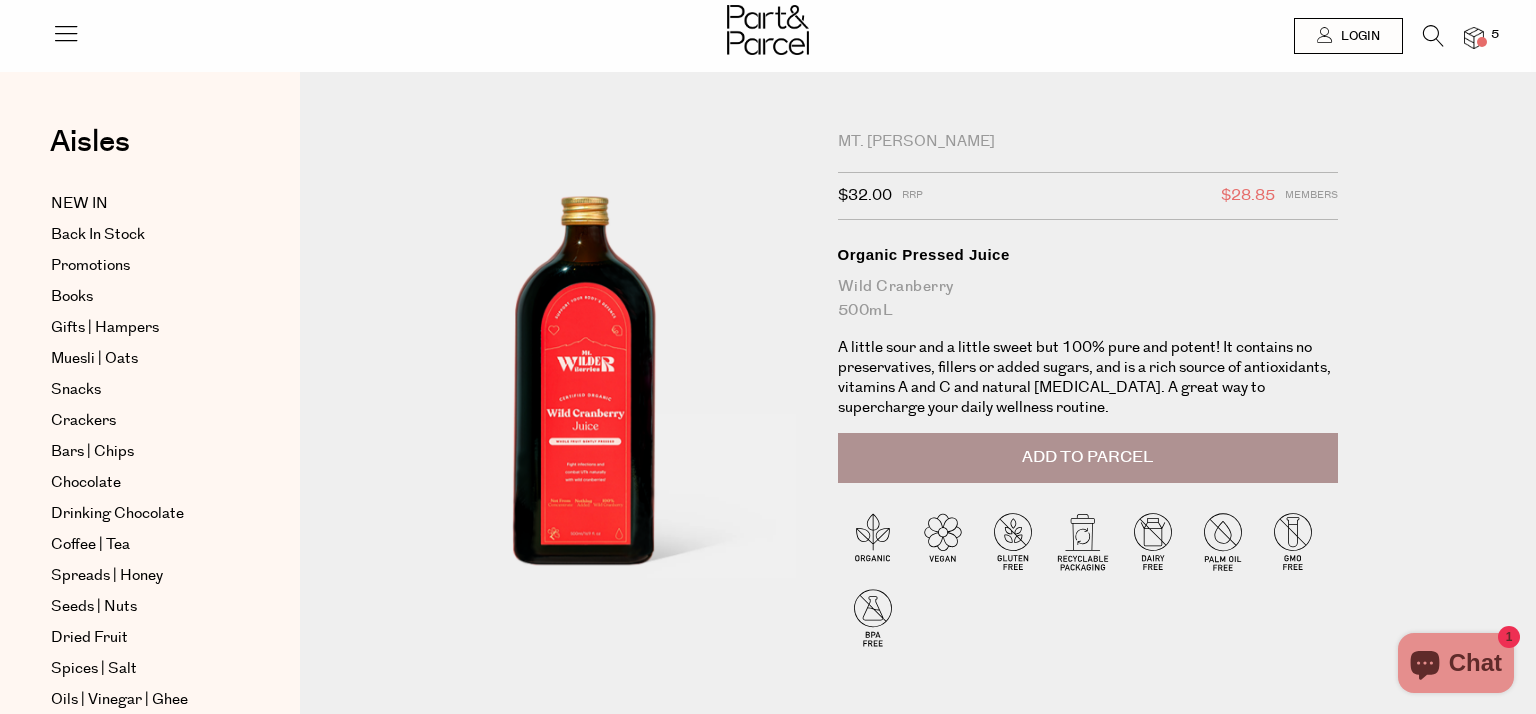 scroll, scrollTop: 0, scrollLeft: 0, axis: both 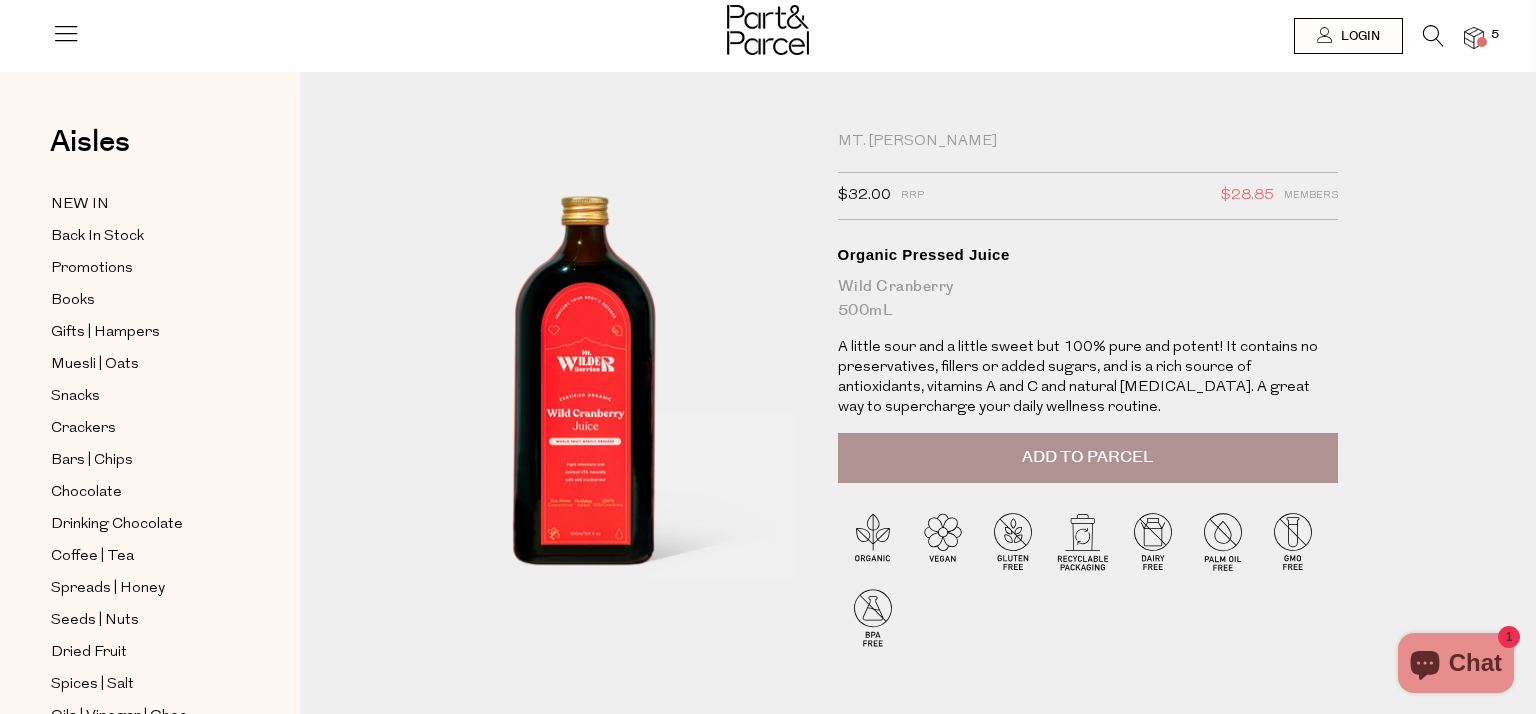 click at bounding box center (1482, 42) 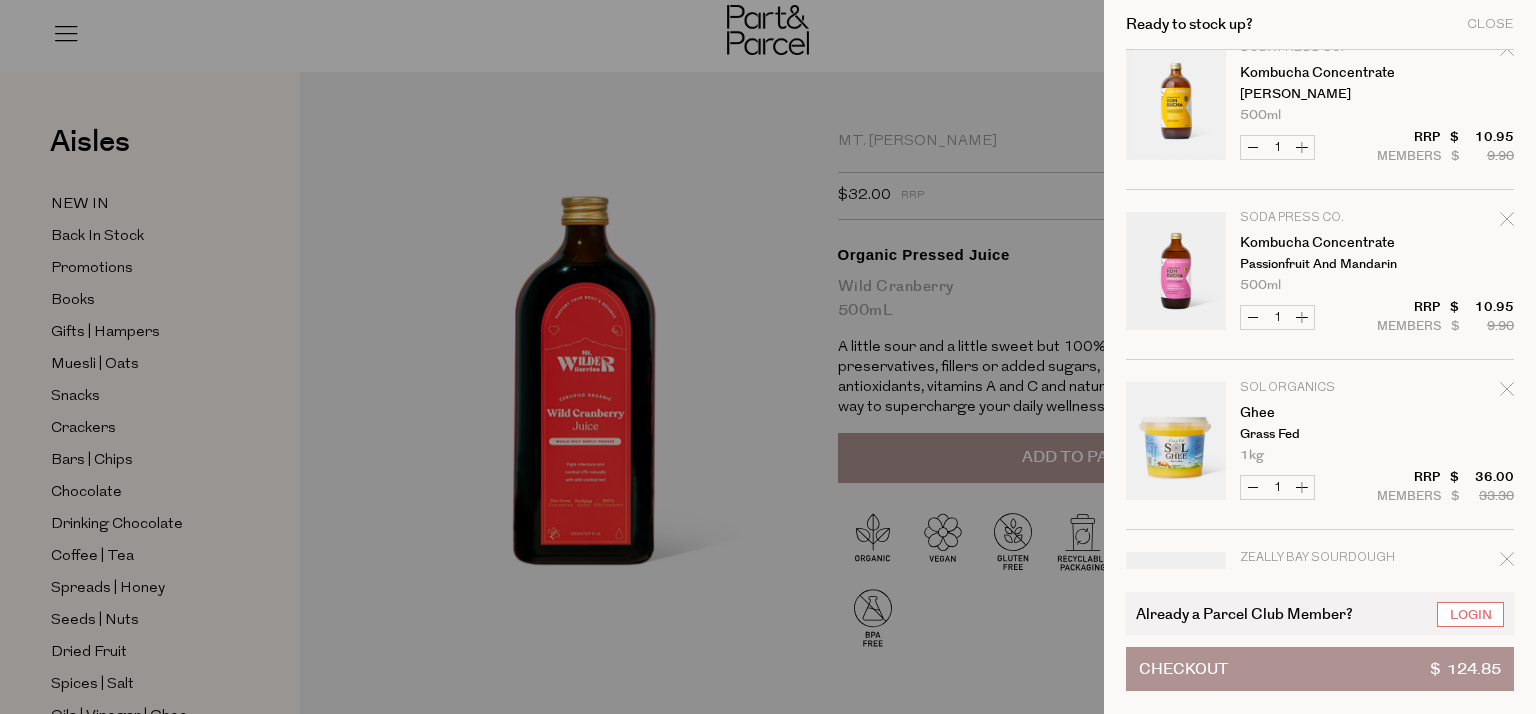 scroll, scrollTop: 0, scrollLeft: 0, axis: both 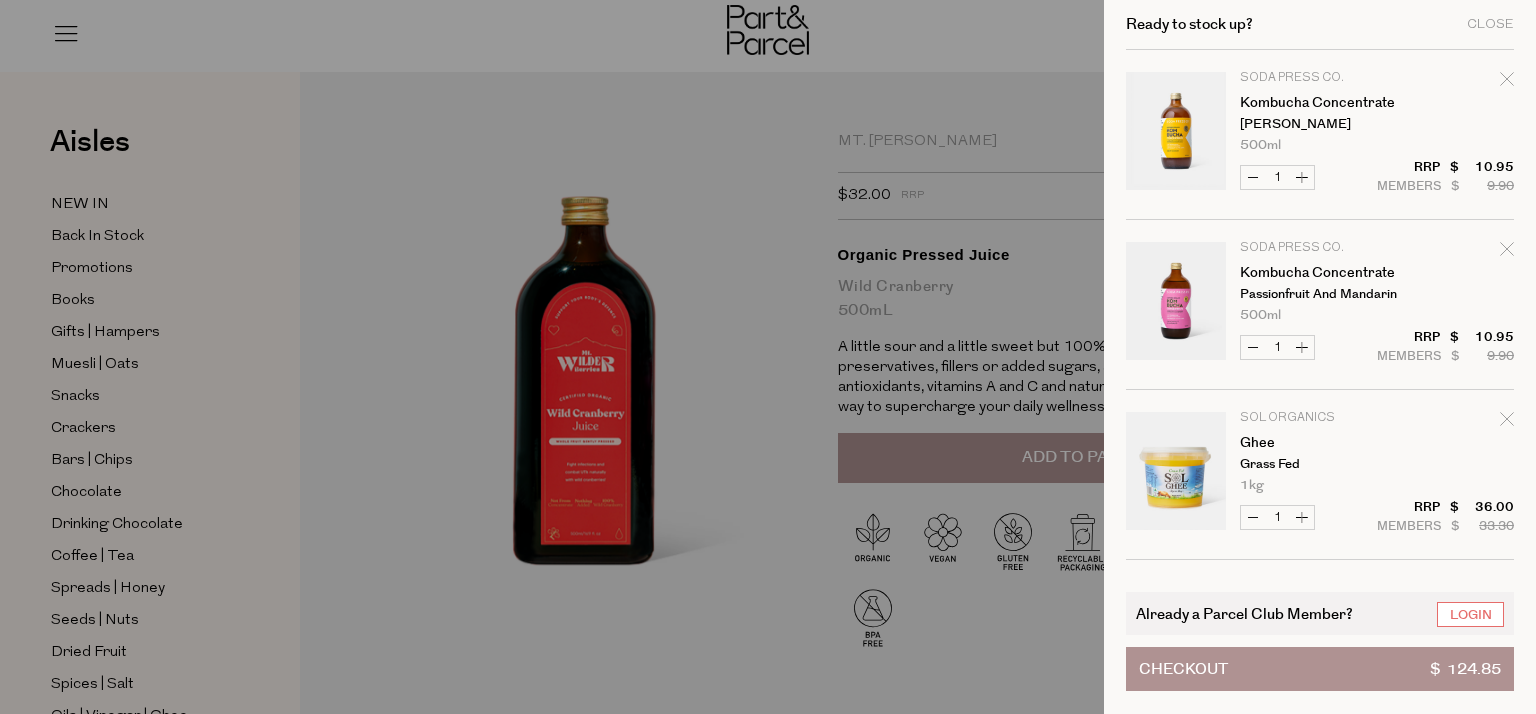 click at bounding box center [768, 357] 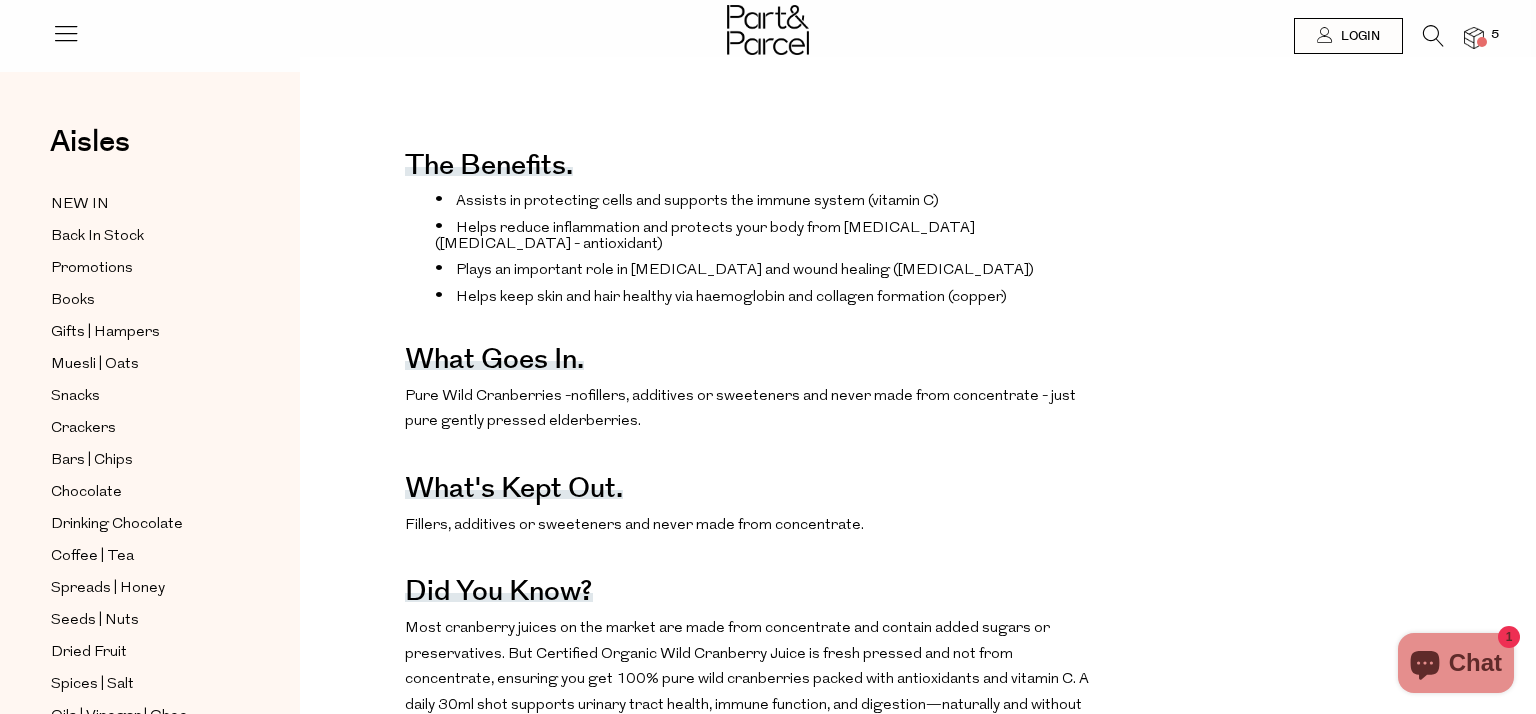 scroll, scrollTop: 0, scrollLeft: 0, axis: both 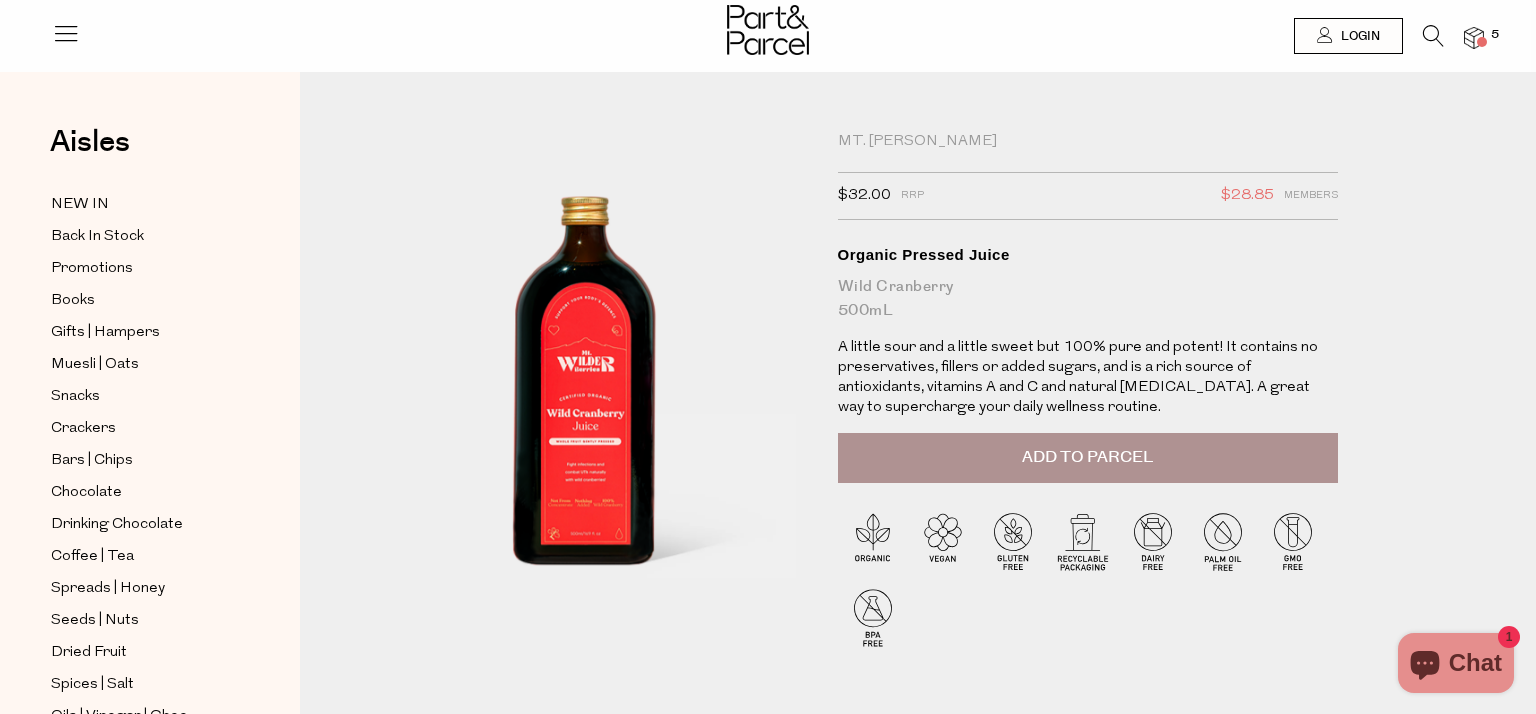 click at bounding box center [1474, 38] 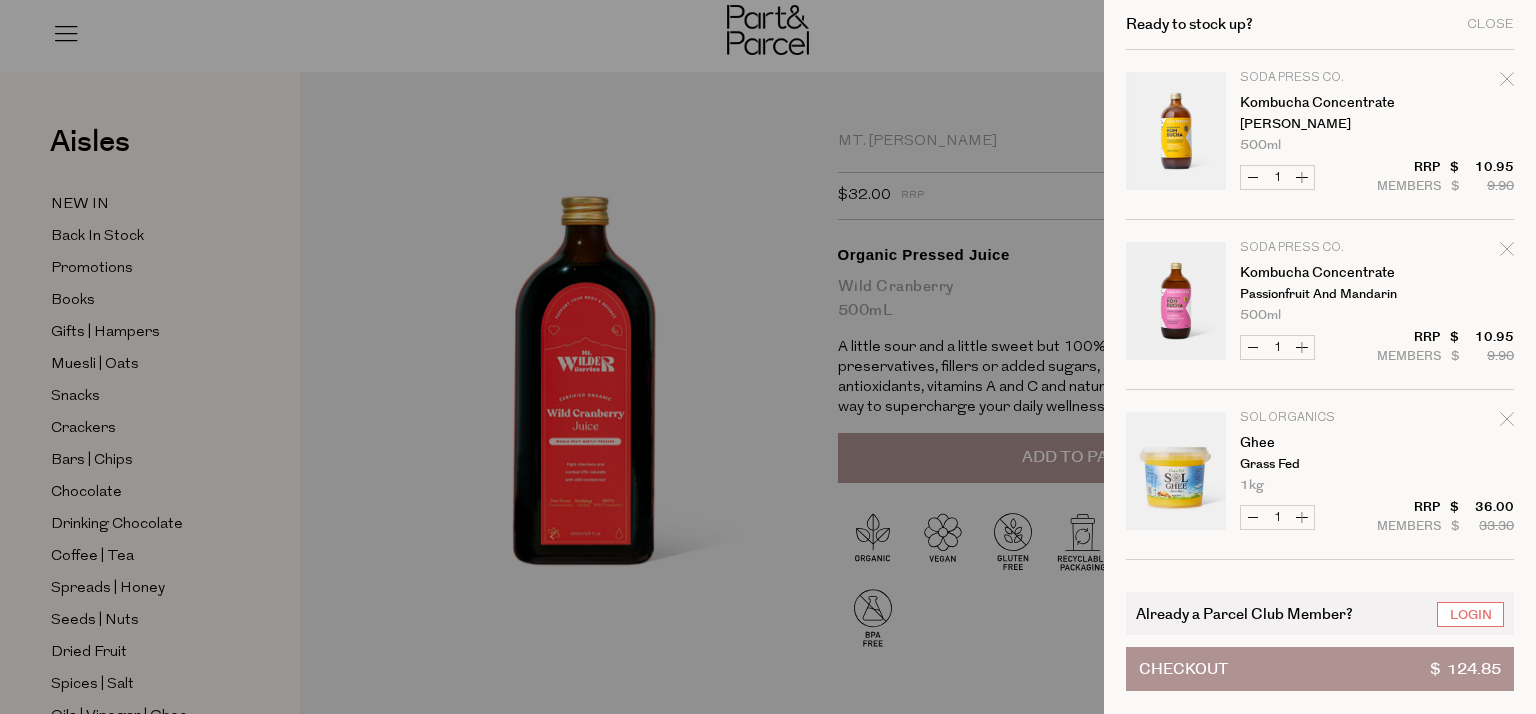 click on "Checkout" at bounding box center (1183, 669) 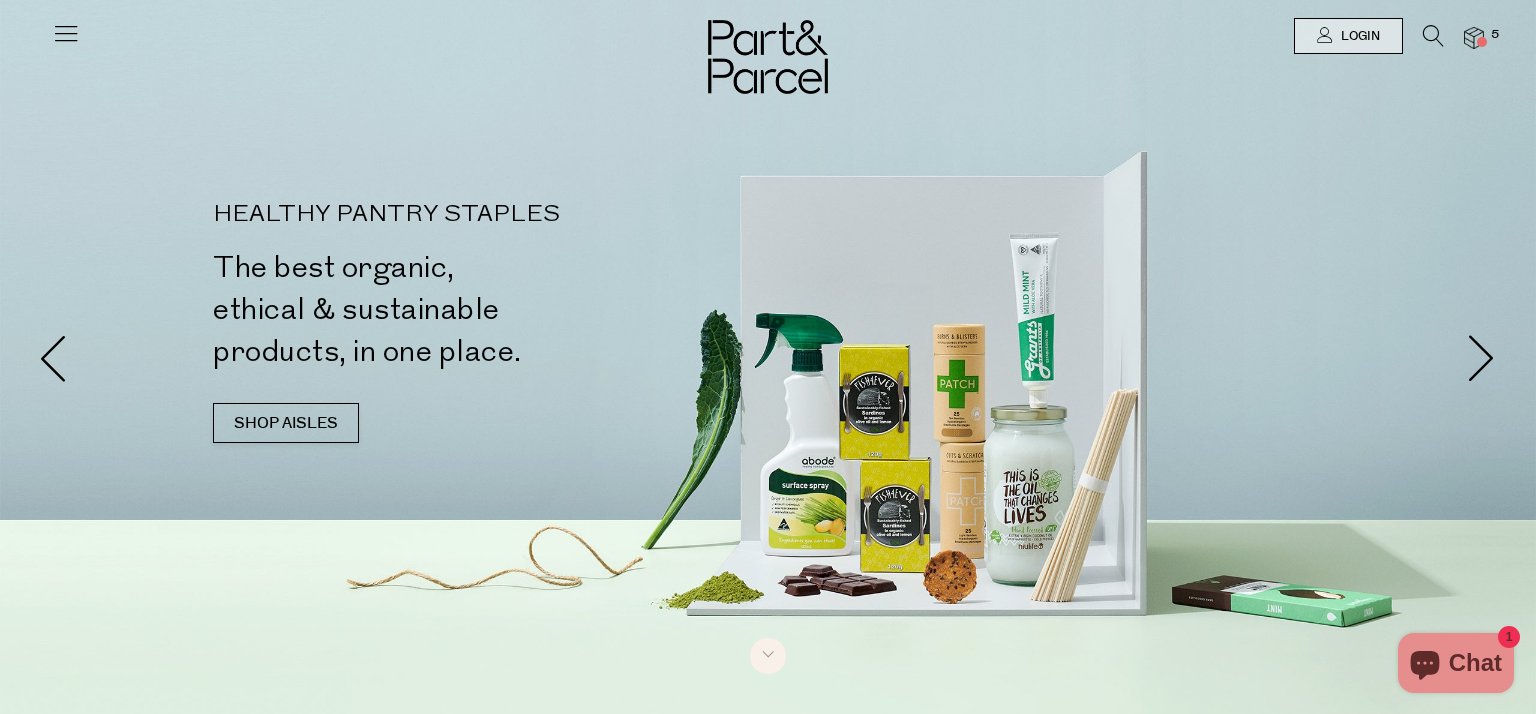 scroll, scrollTop: 0, scrollLeft: 0, axis: both 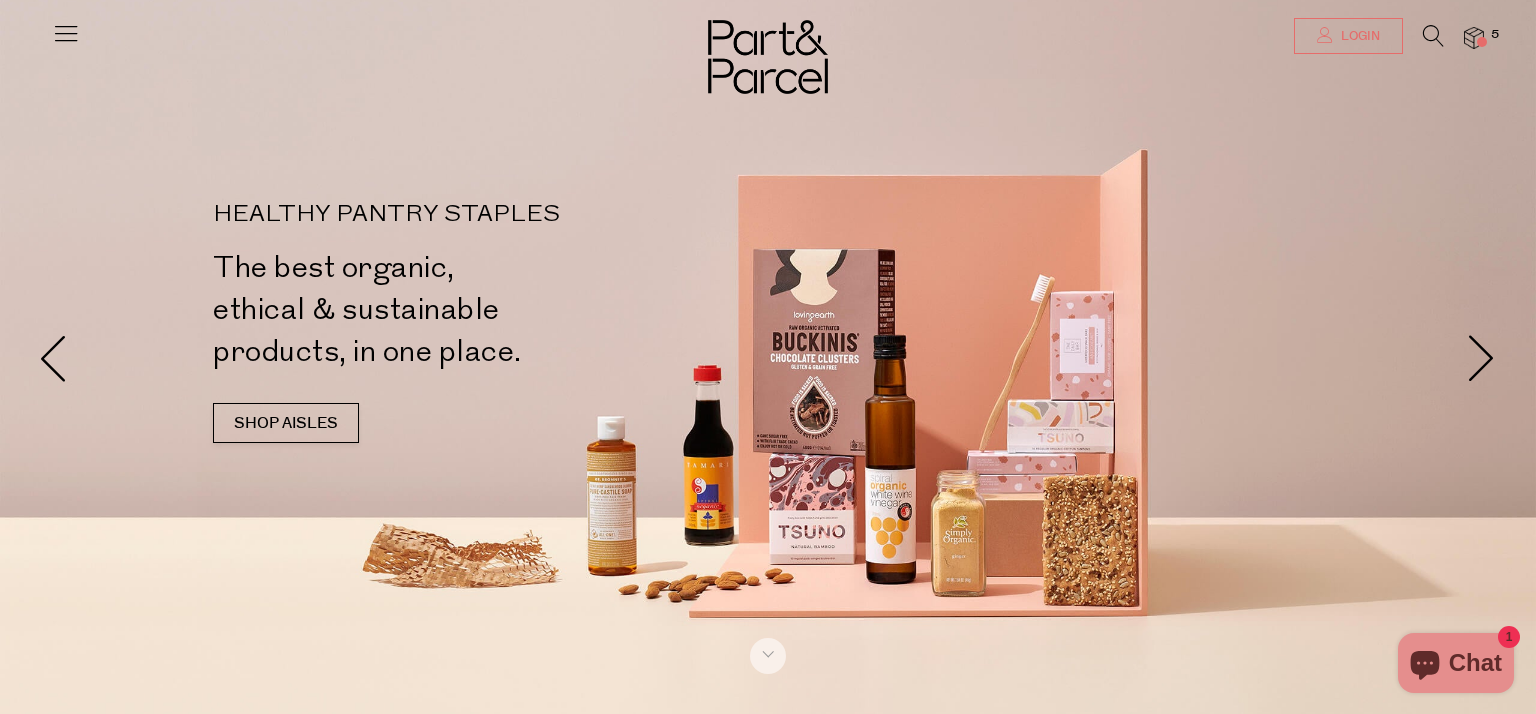 click on "Login" at bounding box center [1358, 36] 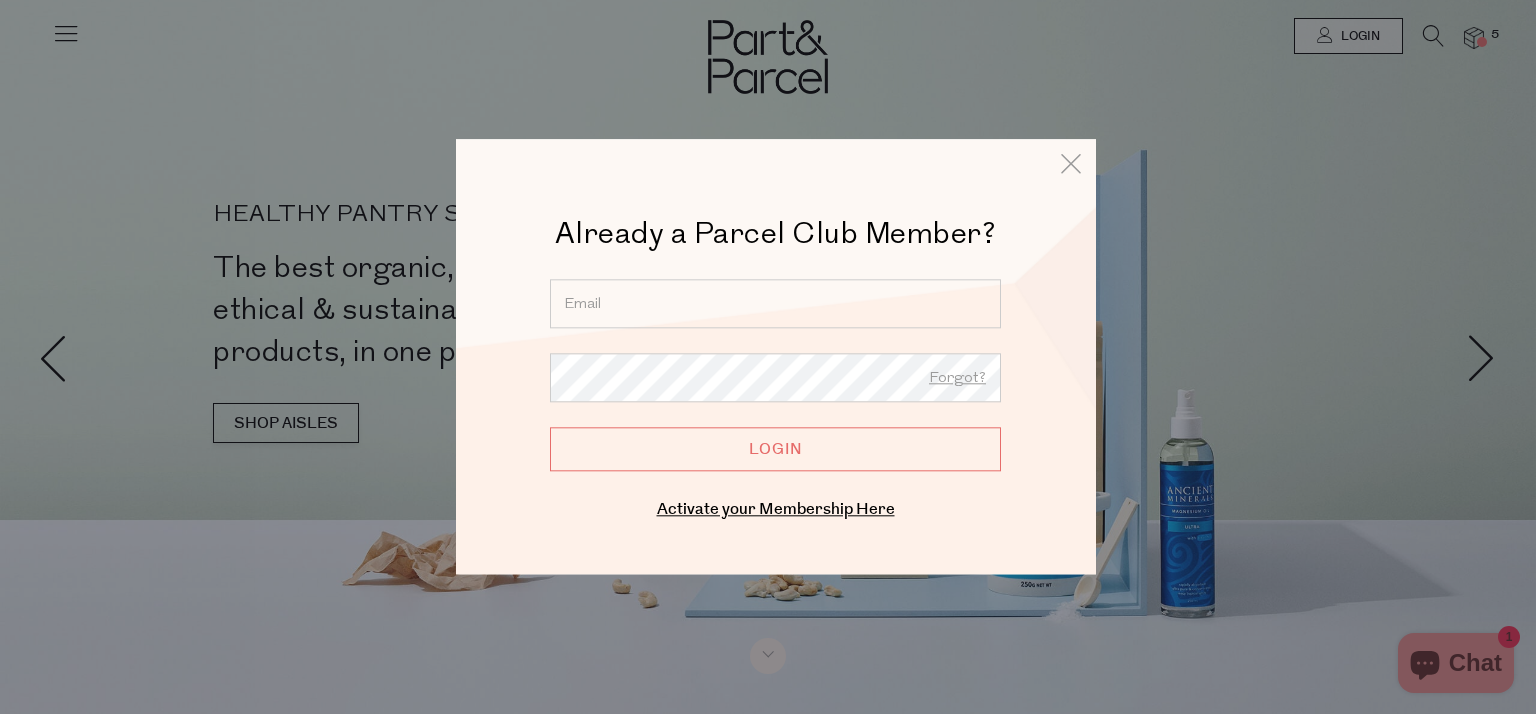 click at bounding box center (775, 303) 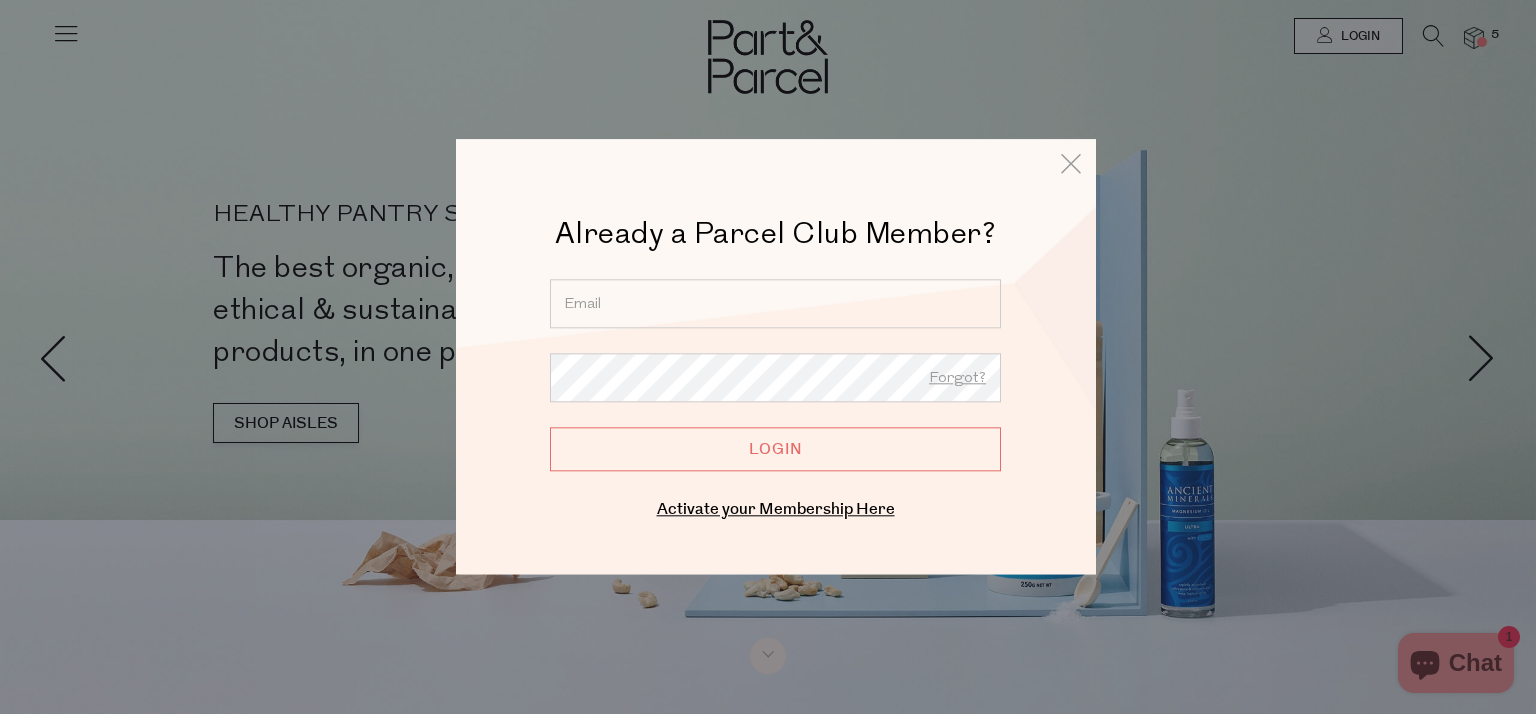 click at bounding box center (775, 303) 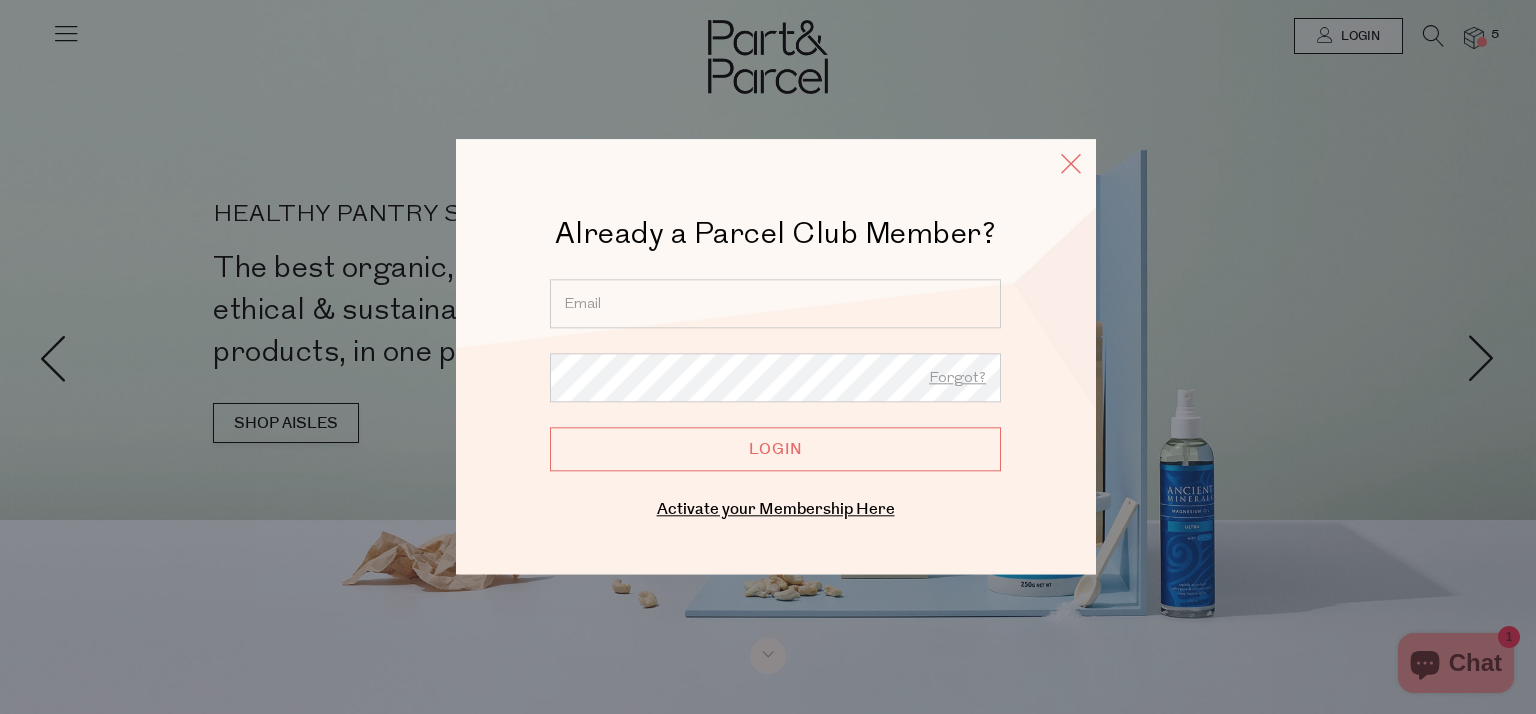 click at bounding box center [1071, 163] 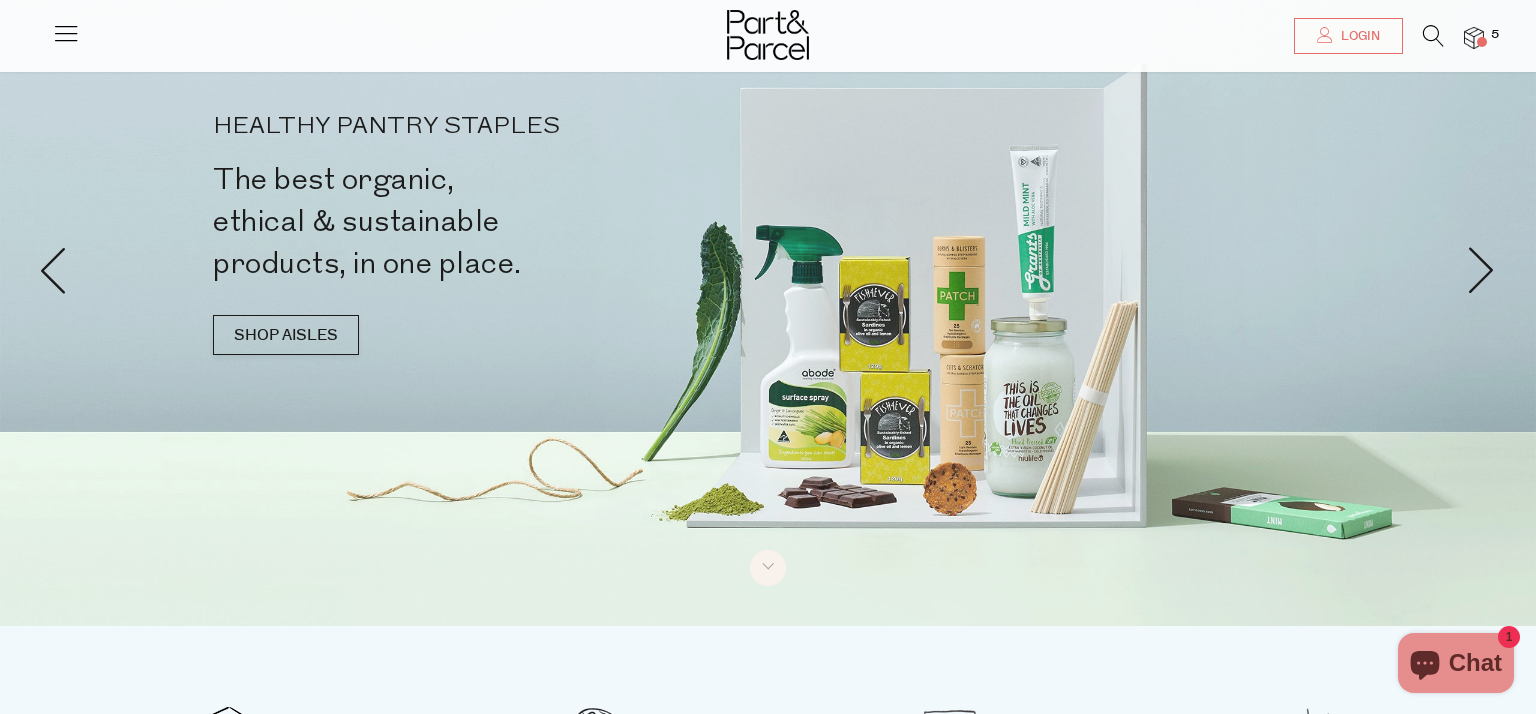 scroll, scrollTop: 0, scrollLeft: 0, axis: both 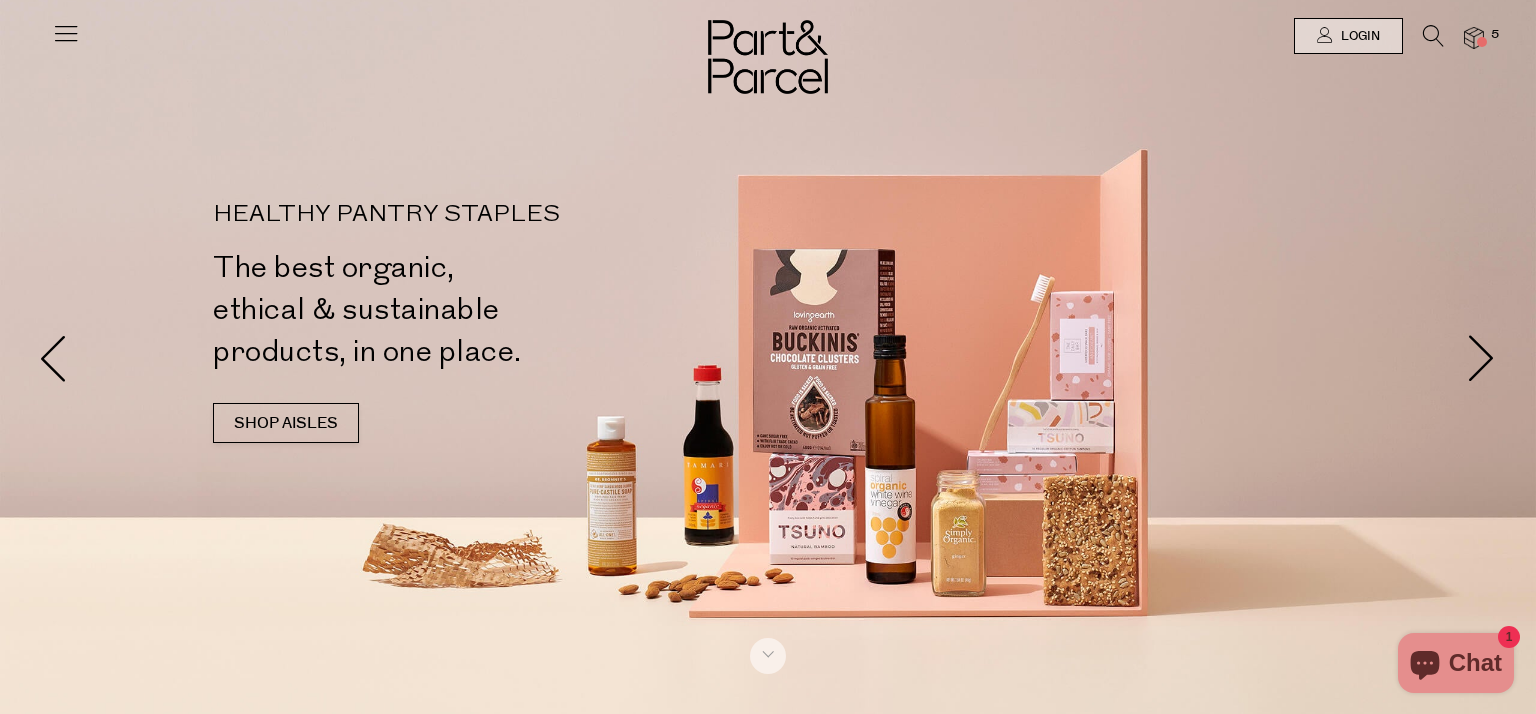 click at bounding box center [1474, 38] 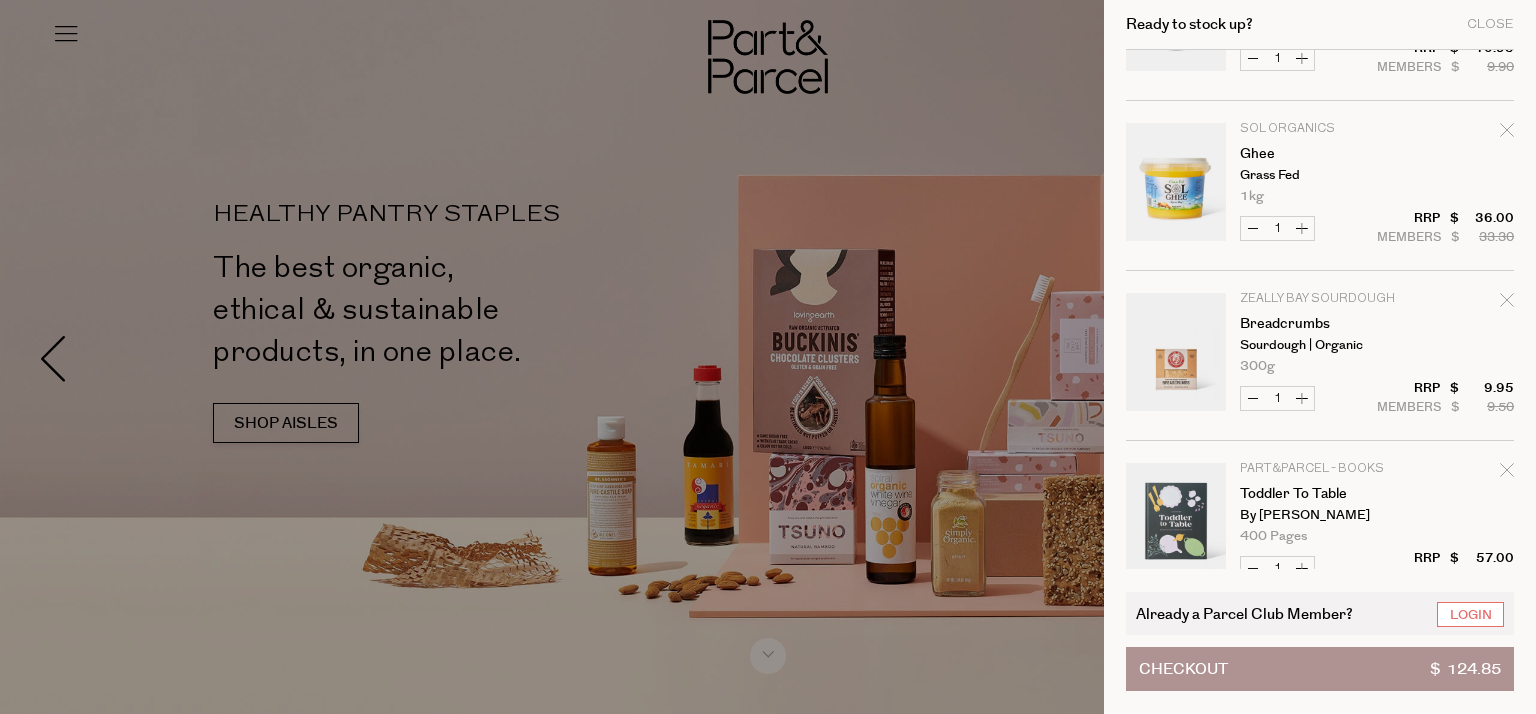 scroll, scrollTop: 301, scrollLeft: 0, axis: vertical 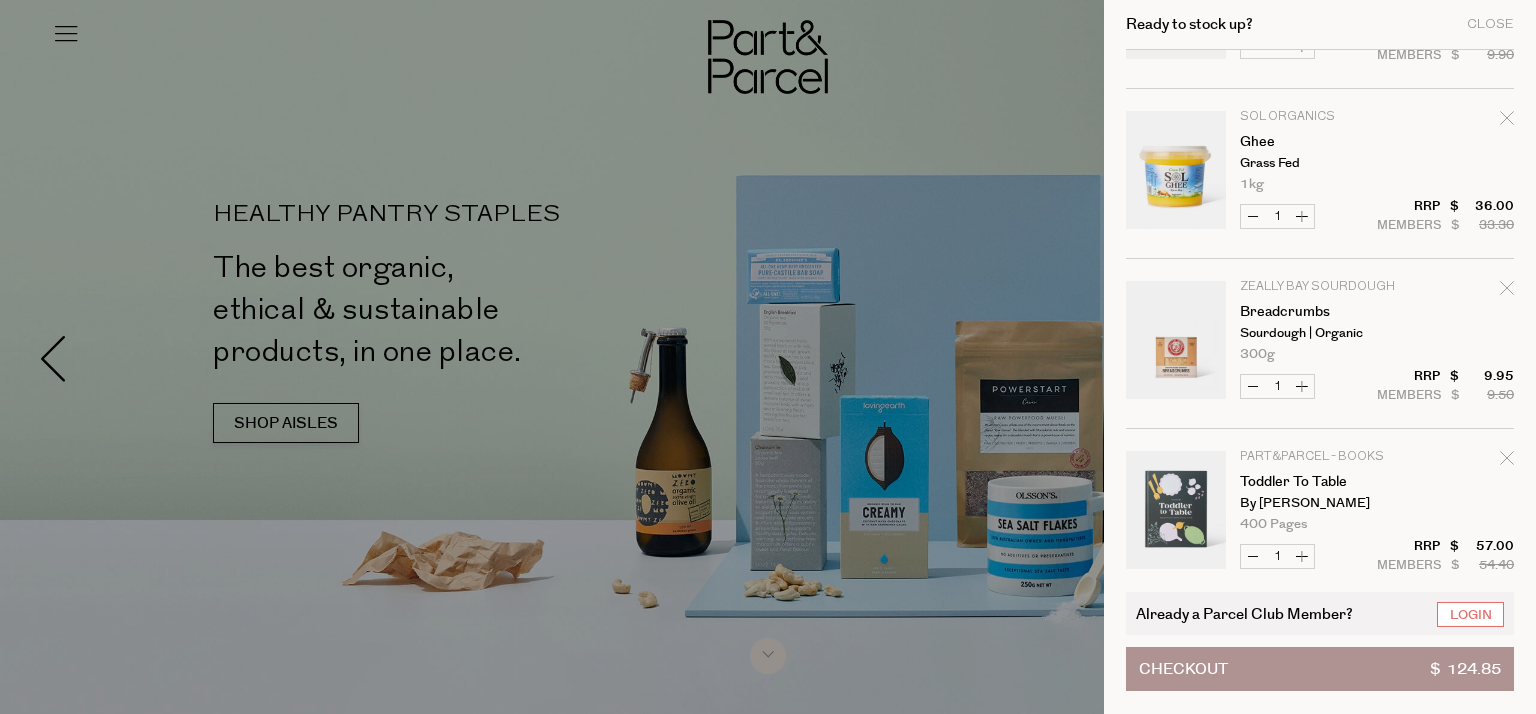 click on "Checkout $ 124.85" at bounding box center (1320, 669) 